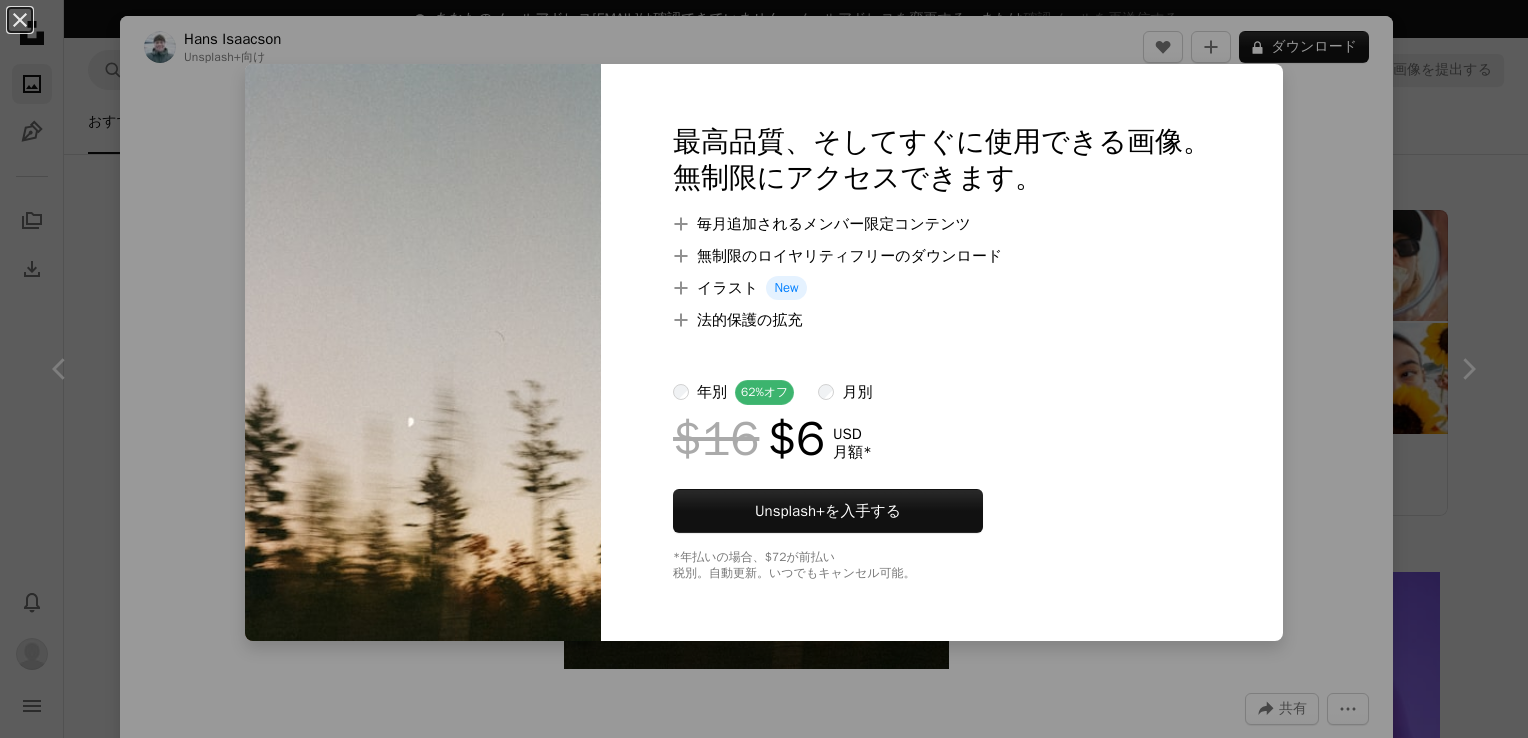scroll, scrollTop: 4700, scrollLeft: 0, axis: vertical 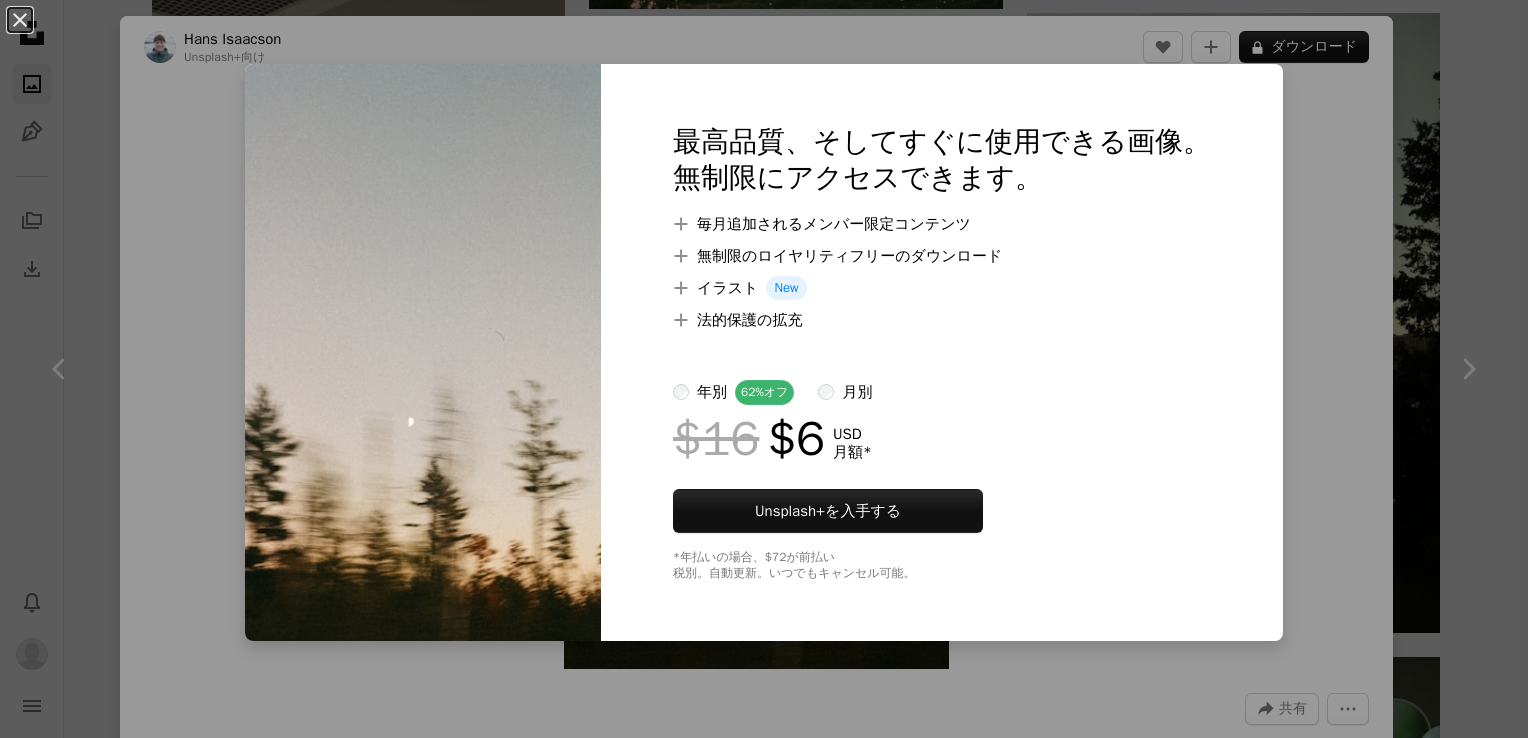 click on "An X shape 最高品質、そしてすぐに使用できる画像。 無制限にアクセスできます。 A plus sign 毎月追加されるメンバー限定コンテンツ A plus sign 無制限のロイヤリティフリーのダウンロード A plus sign イラスト  New A plus sign 法的保護の拡充 年別 62% オフ 月別 $16   $6 USD 月額 * Unsplash+ を入手する *年払いの場合、 $72 が前払い 税別。自動更新。いつでもキャンセル可能。" at bounding box center [764, 369] 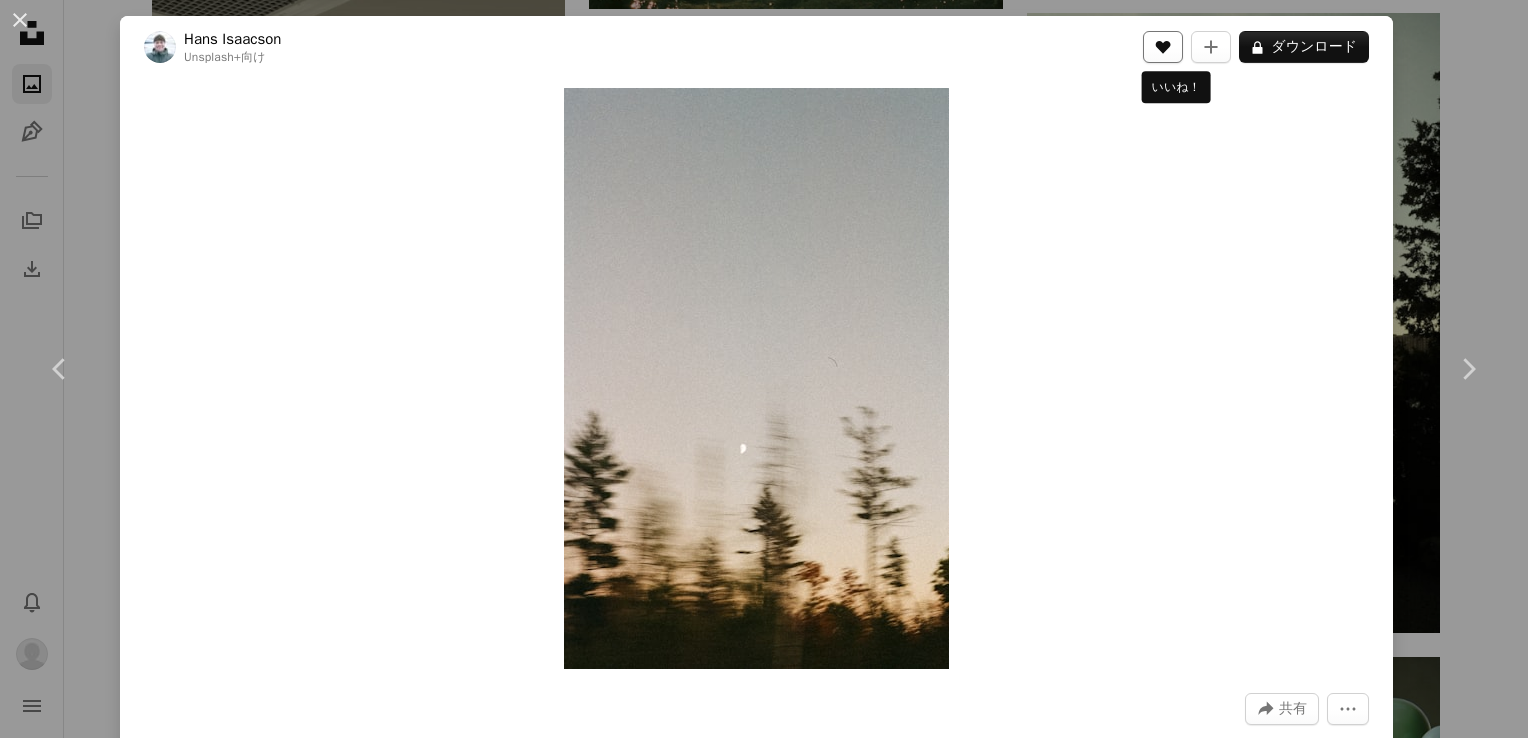 click on "A heart" 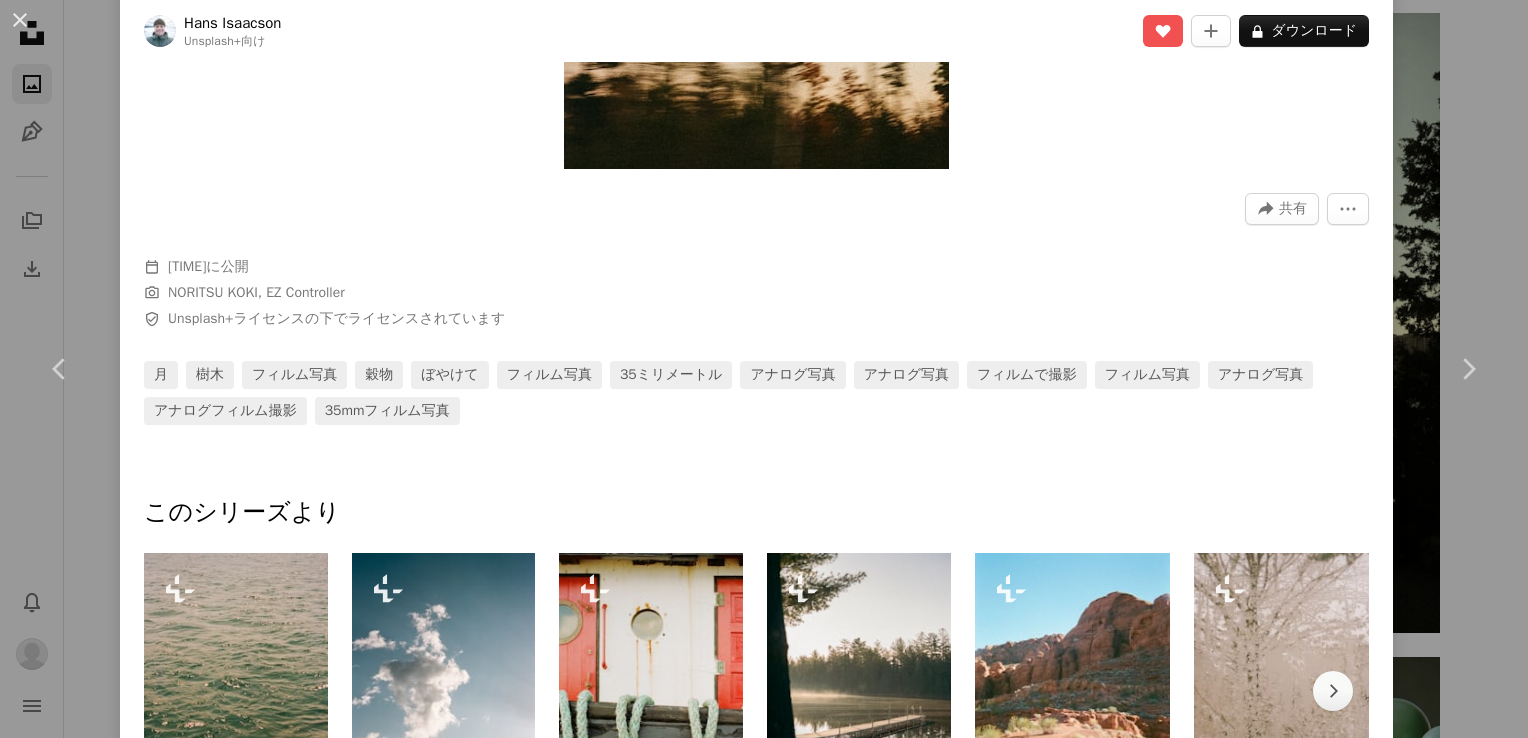 scroll, scrollTop: 800, scrollLeft: 0, axis: vertical 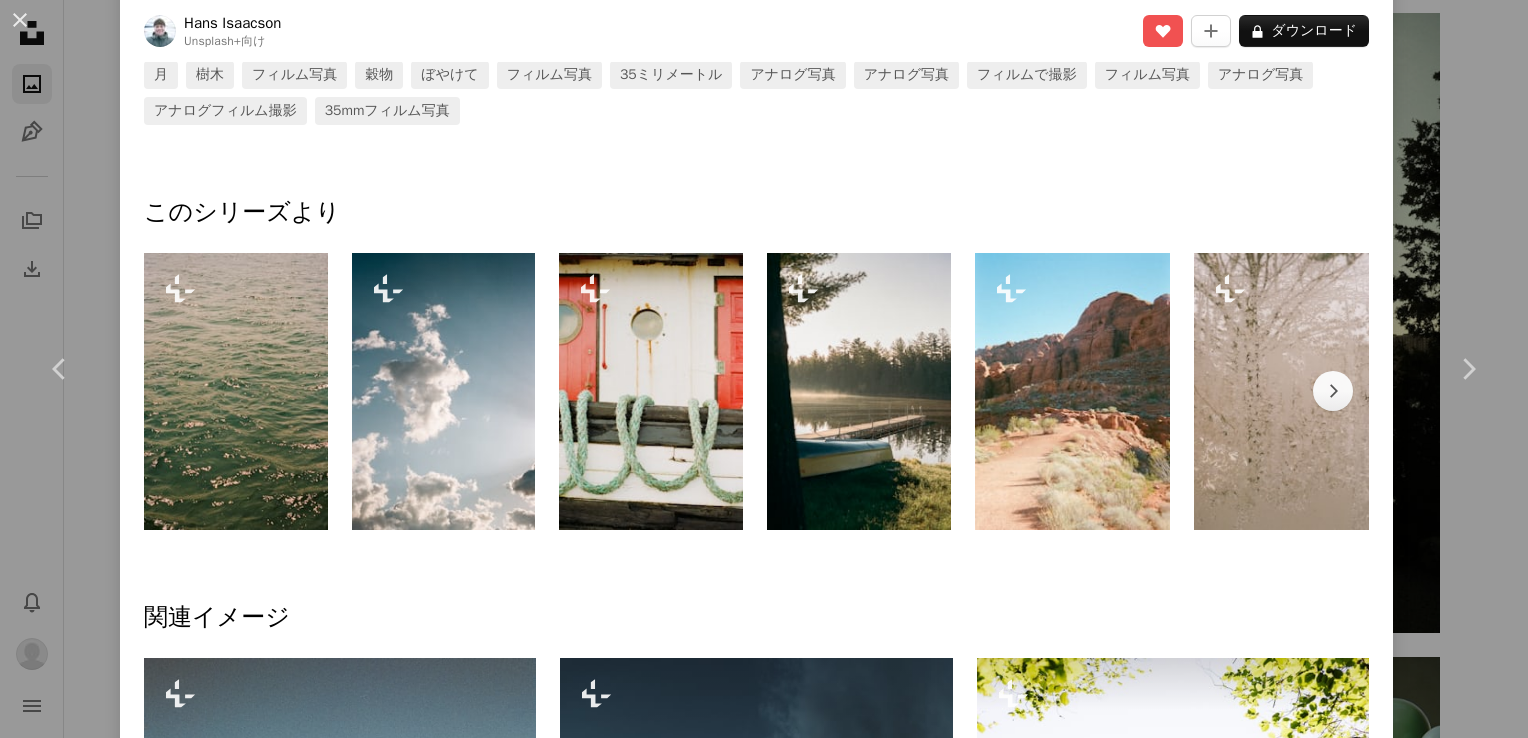 click at bounding box center [444, 391] 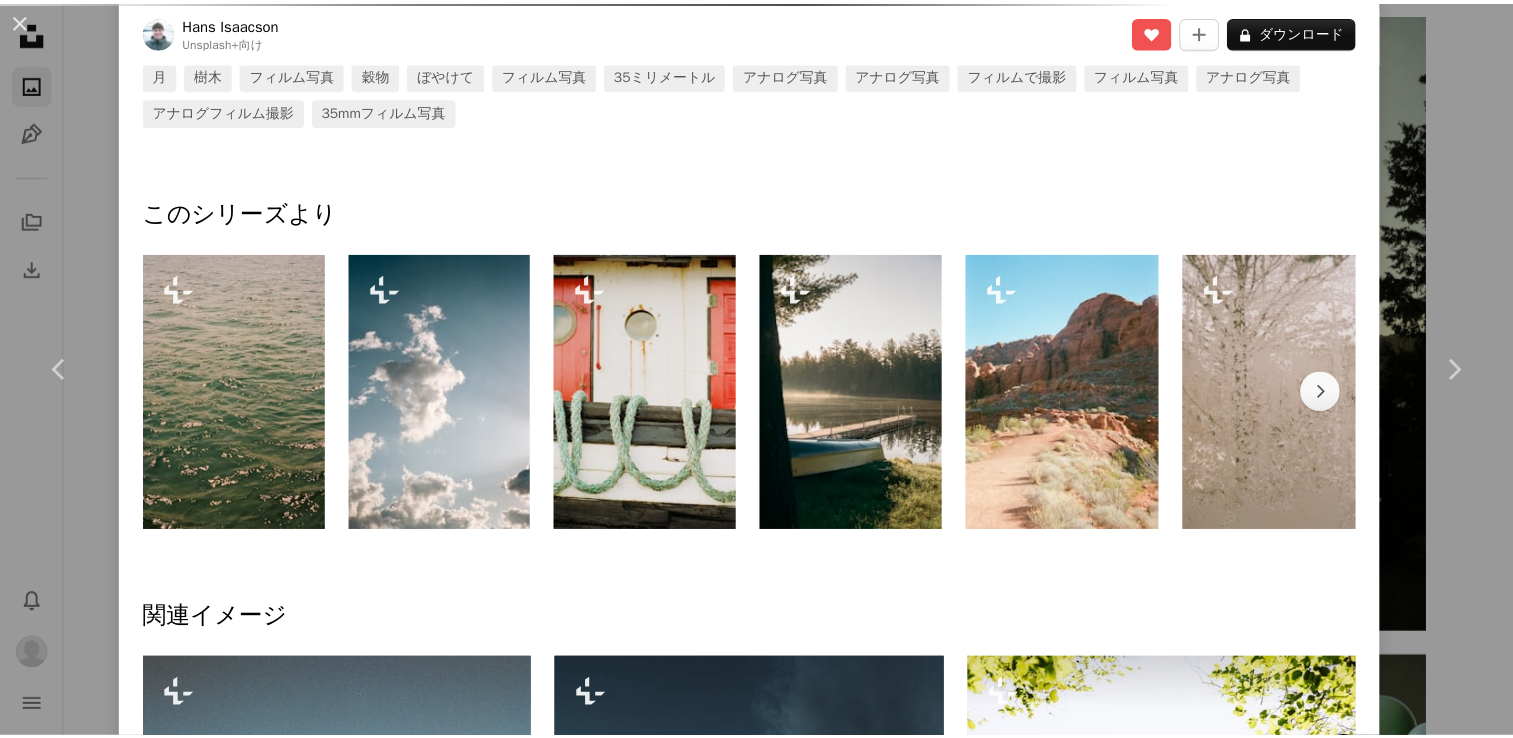 scroll, scrollTop: 0, scrollLeft: 0, axis: both 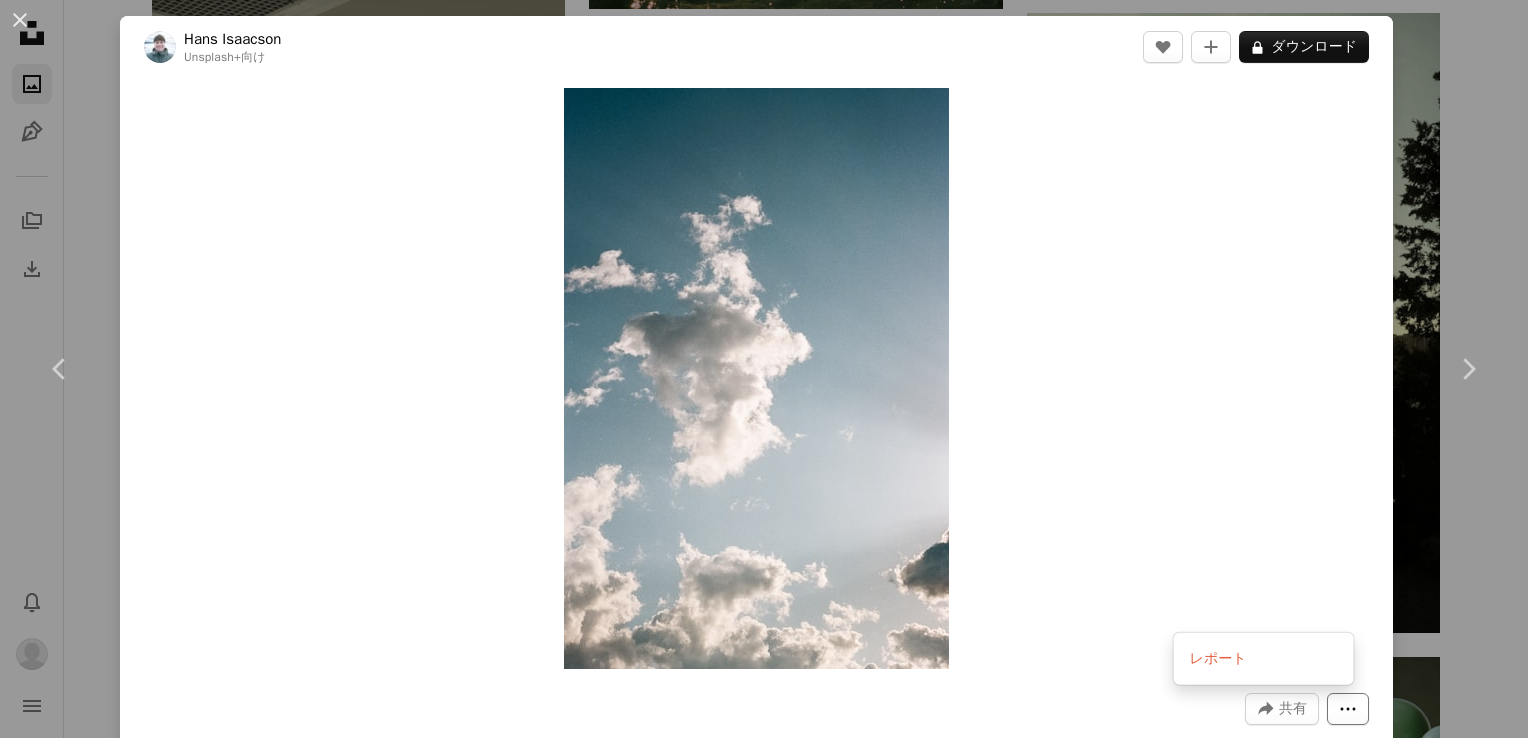 click on "More Actions" 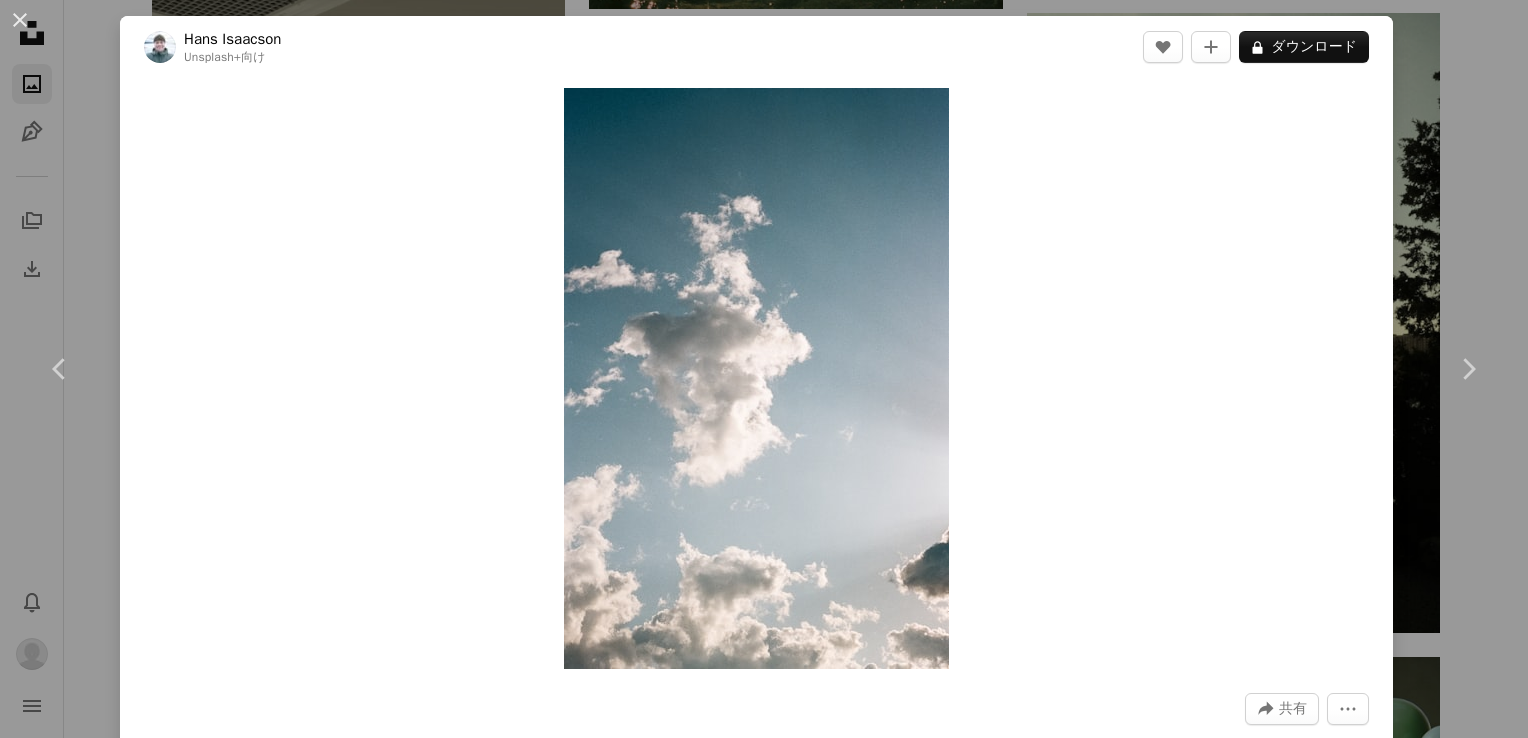 click on "An X shape Chevron left Chevron right [FIRST] [LAST] Unsplash+ 向け A heart A plus sign A lock ダウンロード Zoom in A forward-right arrow 共有 More Actions Calendar outlined [TIME] に公開 Camera NORITSU KOKI, EZ Controller Safety Unsplash+ライセンス の下でライセンスされています 雲 青空 フィルム写真 フィルム写真 35ミリメートル アナログ写真 アナログ写真 フィルムで撮影 フィルム写真 アナログ写真 アナログフィルム撮影 35mmフィルム写真 このシリーズより Chevron right Plus sign for Unsplash+ Plus sign for Unsplash+ Plus sign for Unsplash+ Plus sign for Unsplash+ Plus sign for Unsplash+ Plus sign for Unsplash+ Plus sign for Unsplash+ Plus sign for Unsplash+ Plus sign for Unsplash+ Plus sign for Unsplash+ 関連イメージ Plus sign for Unsplash+ A heart A plus sign [FIRST] [LAST] Unsplash+ 向け A lock ダウンロード Plus sign for Unsplash+ A heart A plus sign [FIRST] Unsplash+ 向け A lock A heart" at bounding box center (764, 369) 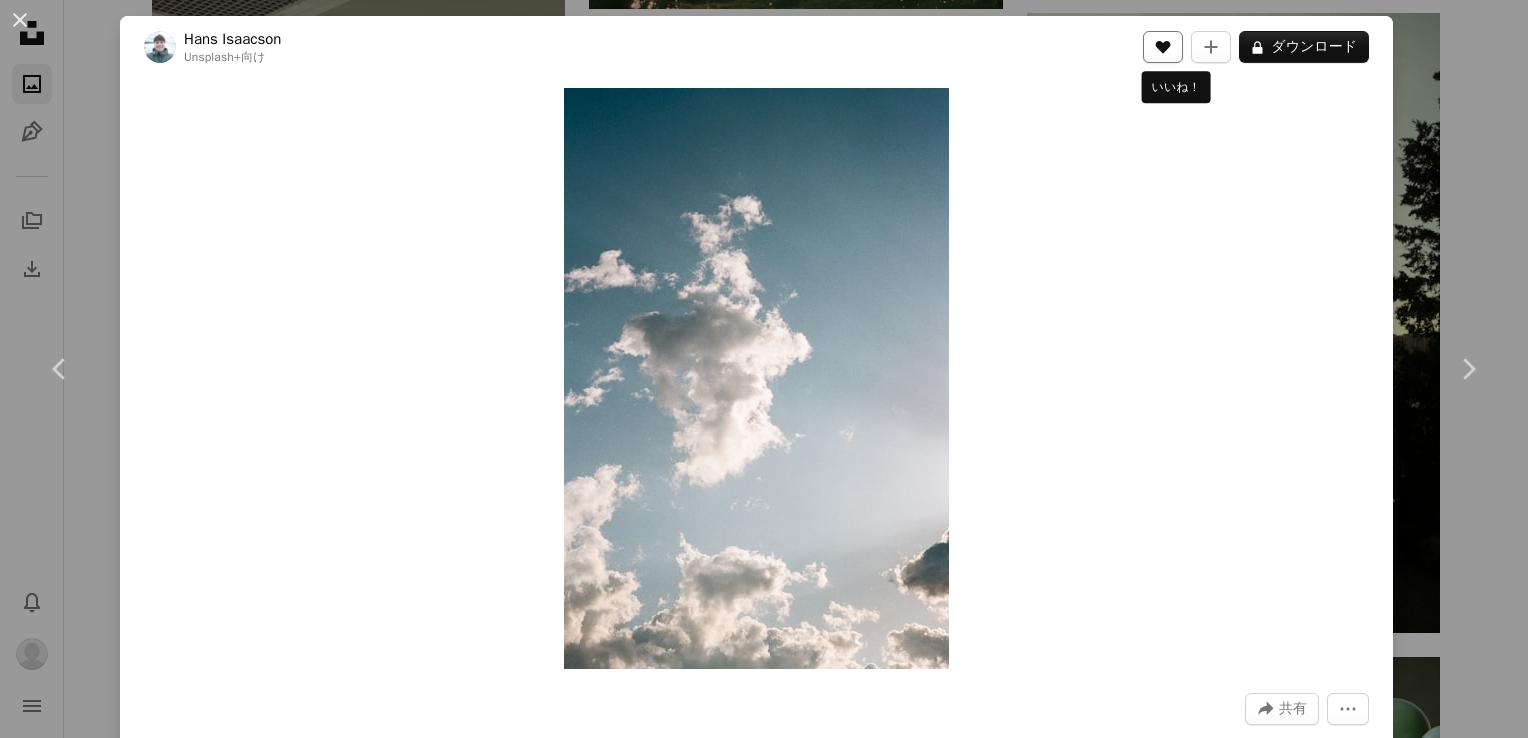 click 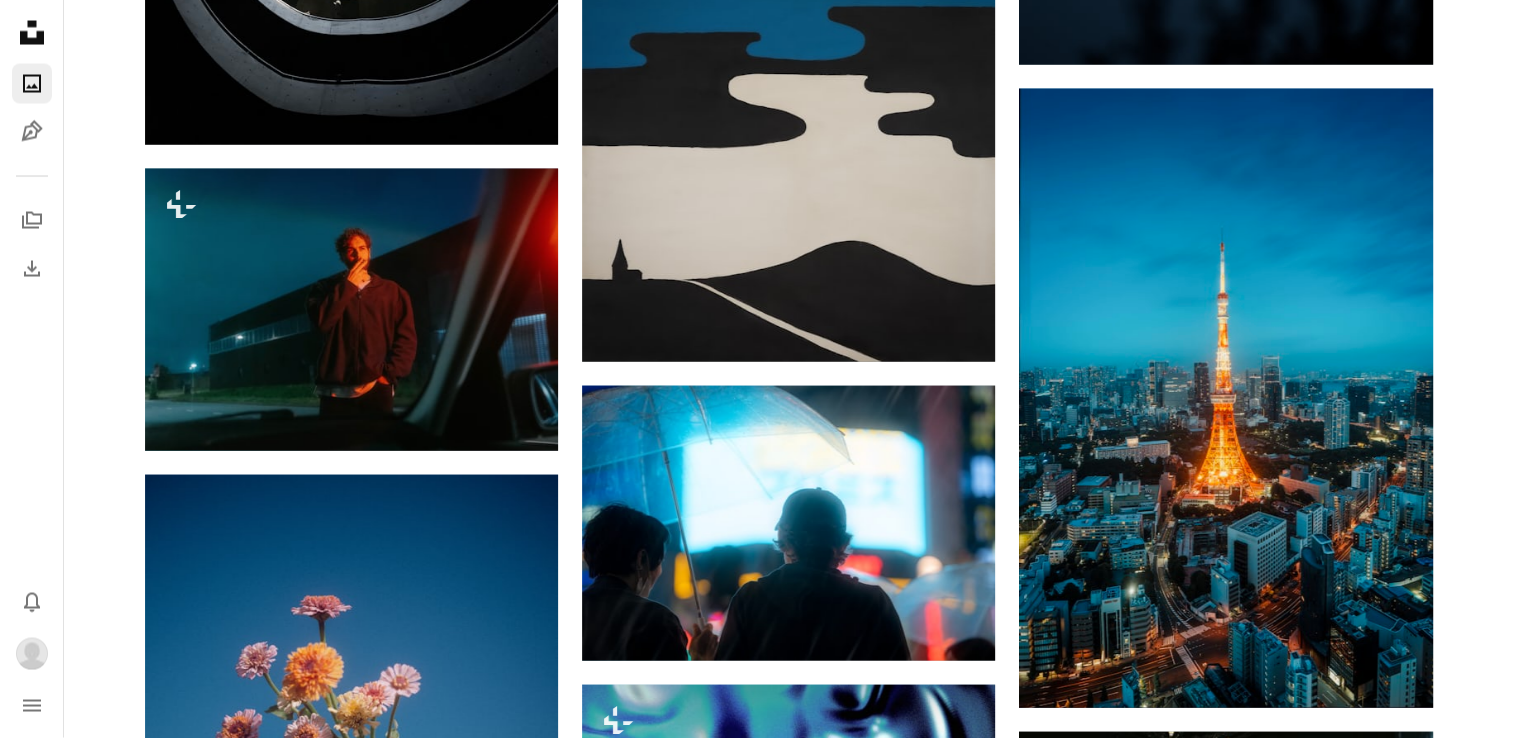 scroll, scrollTop: 11600, scrollLeft: 0, axis: vertical 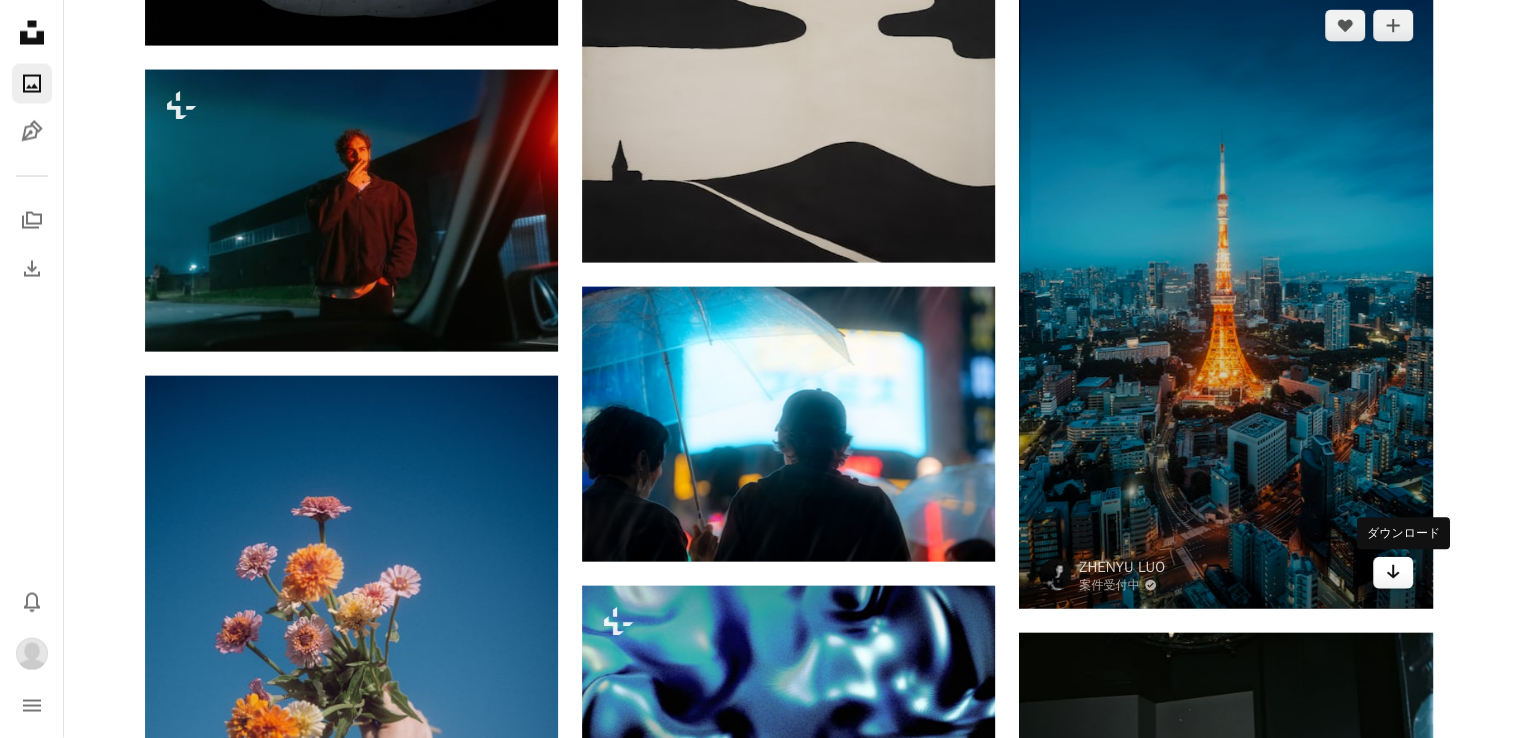click on "Arrow pointing down" 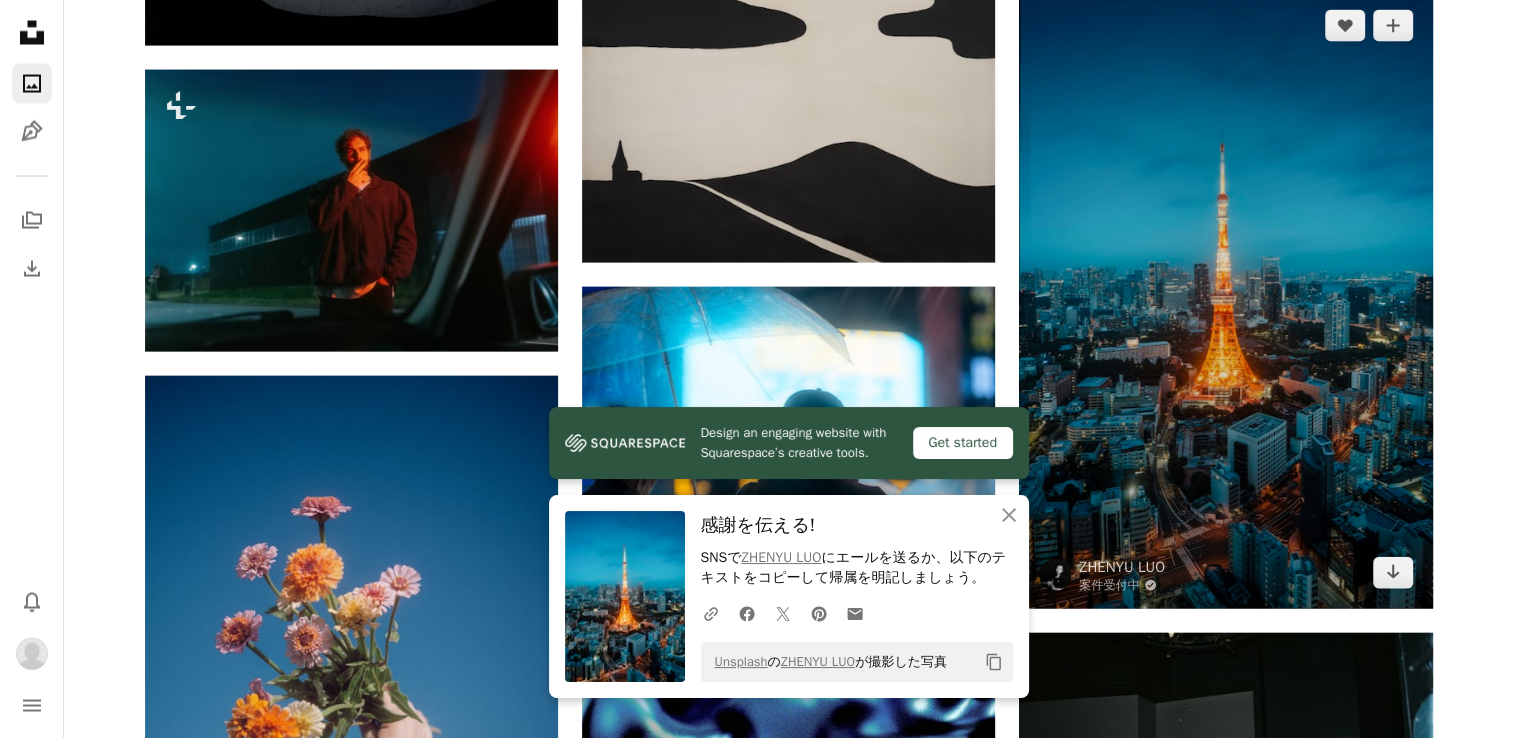 click at bounding box center (1225, 299) 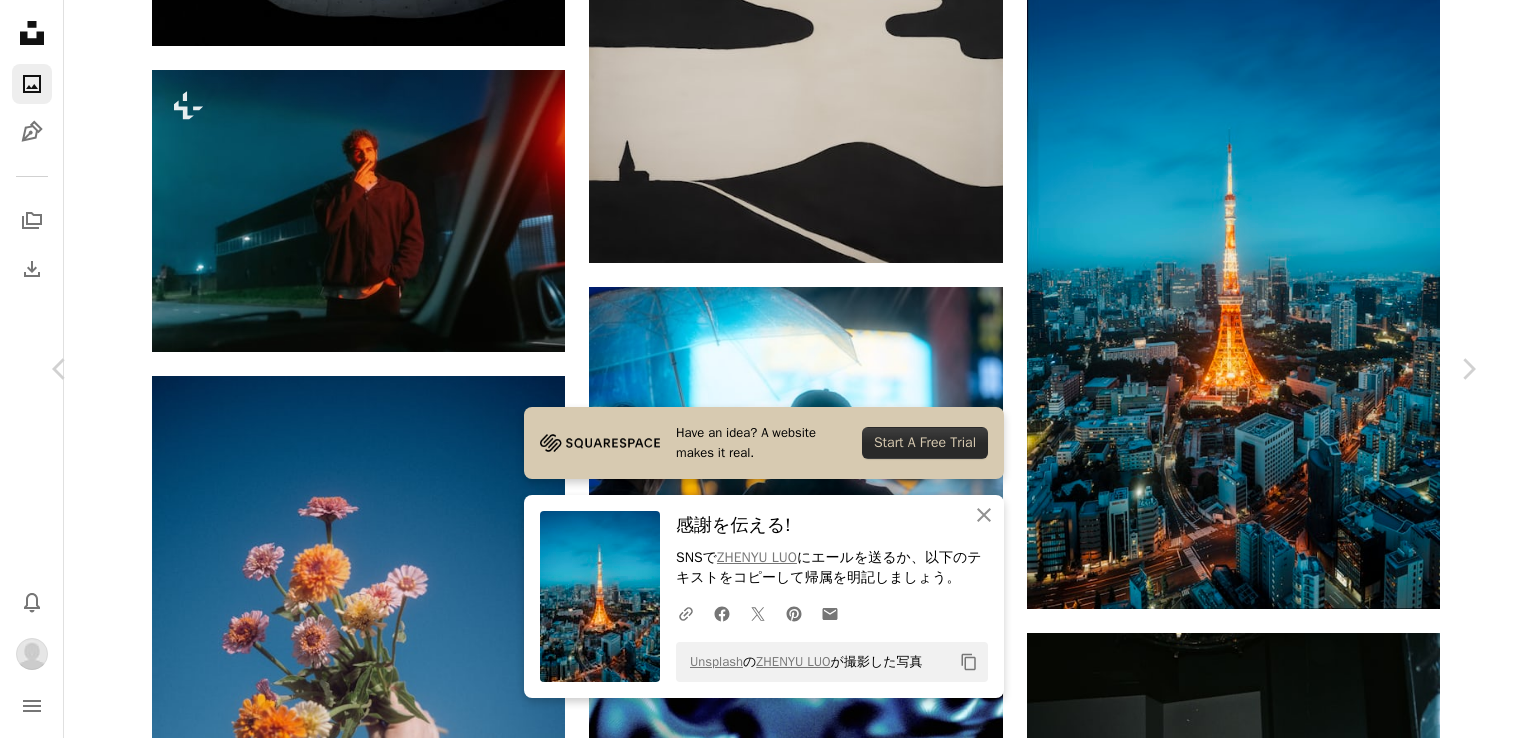 click on "A heart" at bounding box center (1149, 4249) 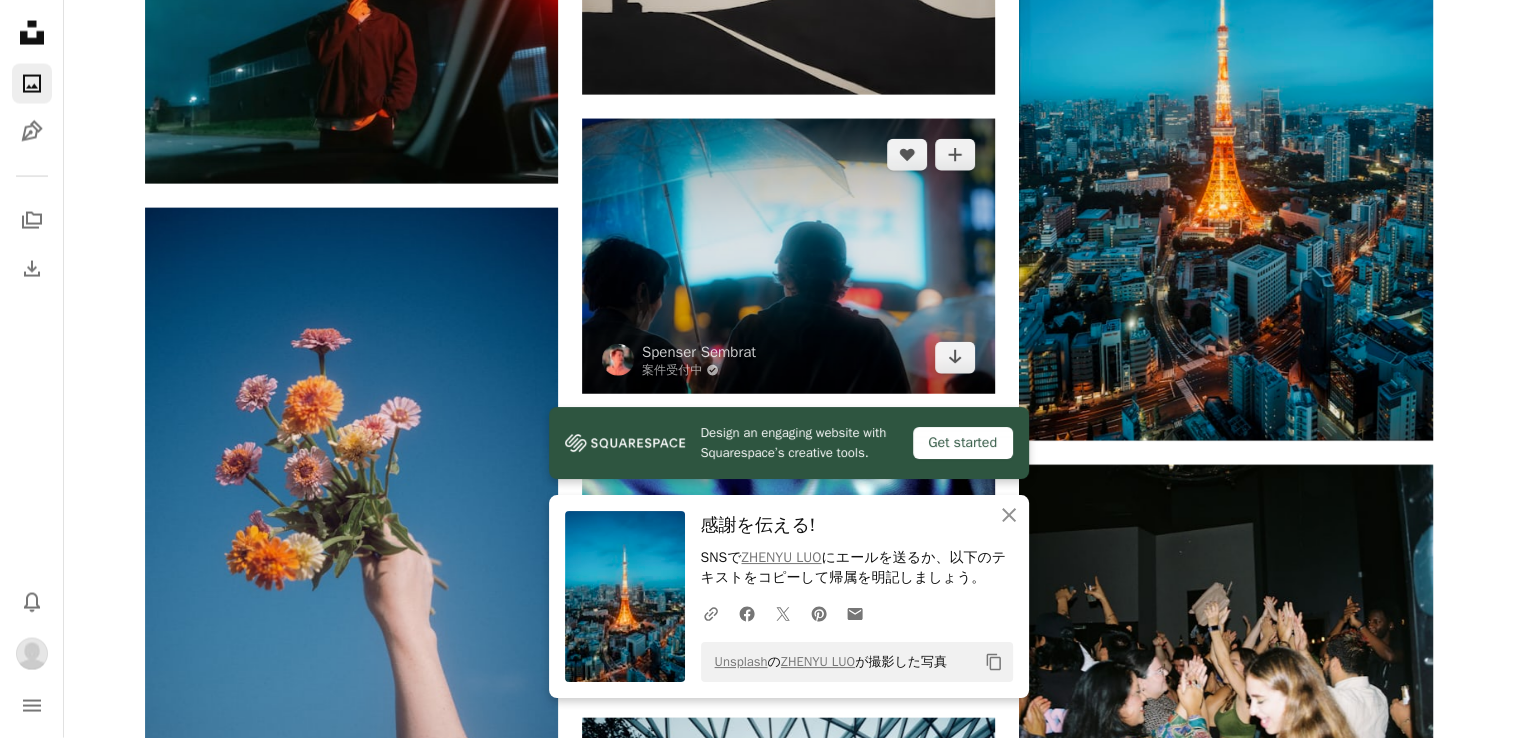 scroll, scrollTop: 11800, scrollLeft: 0, axis: vertical 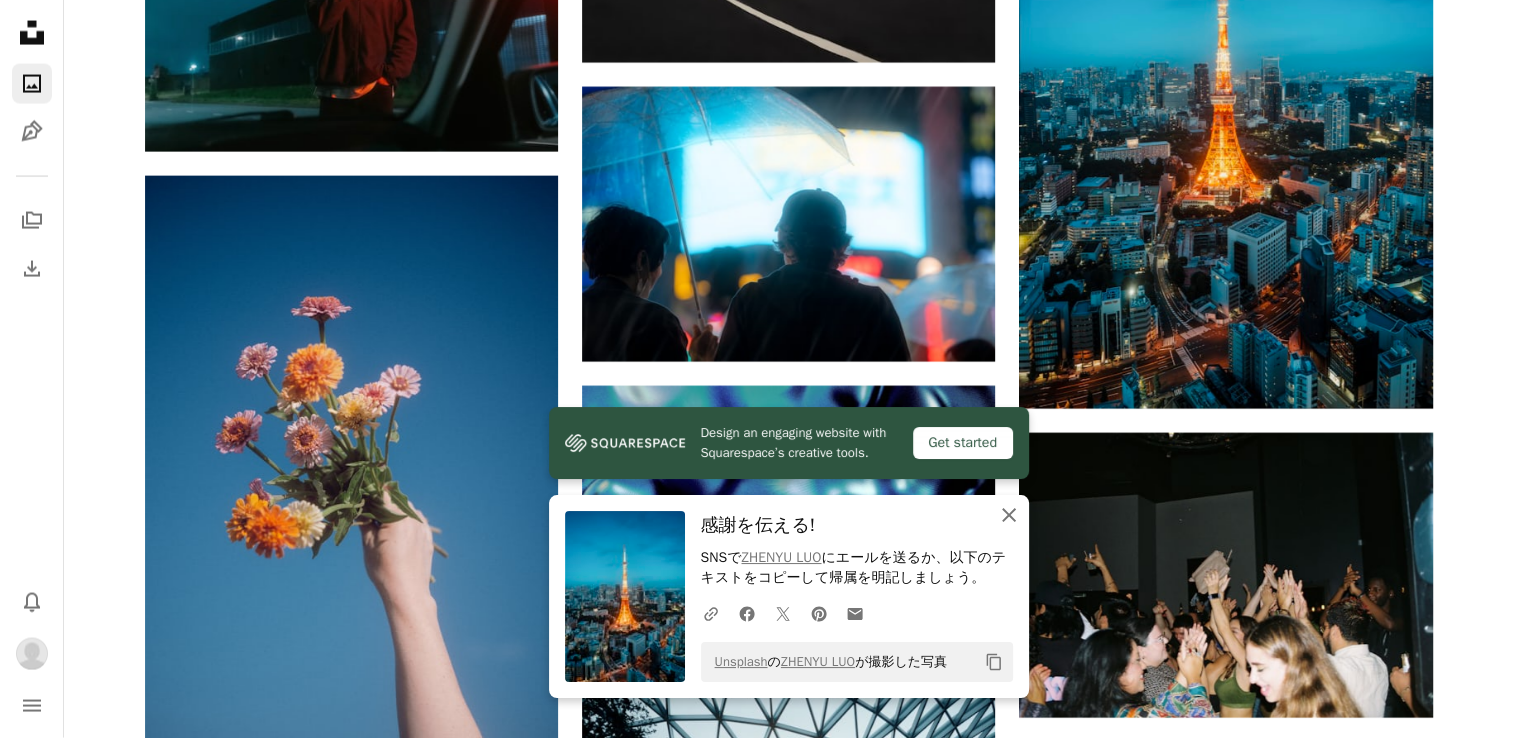 click 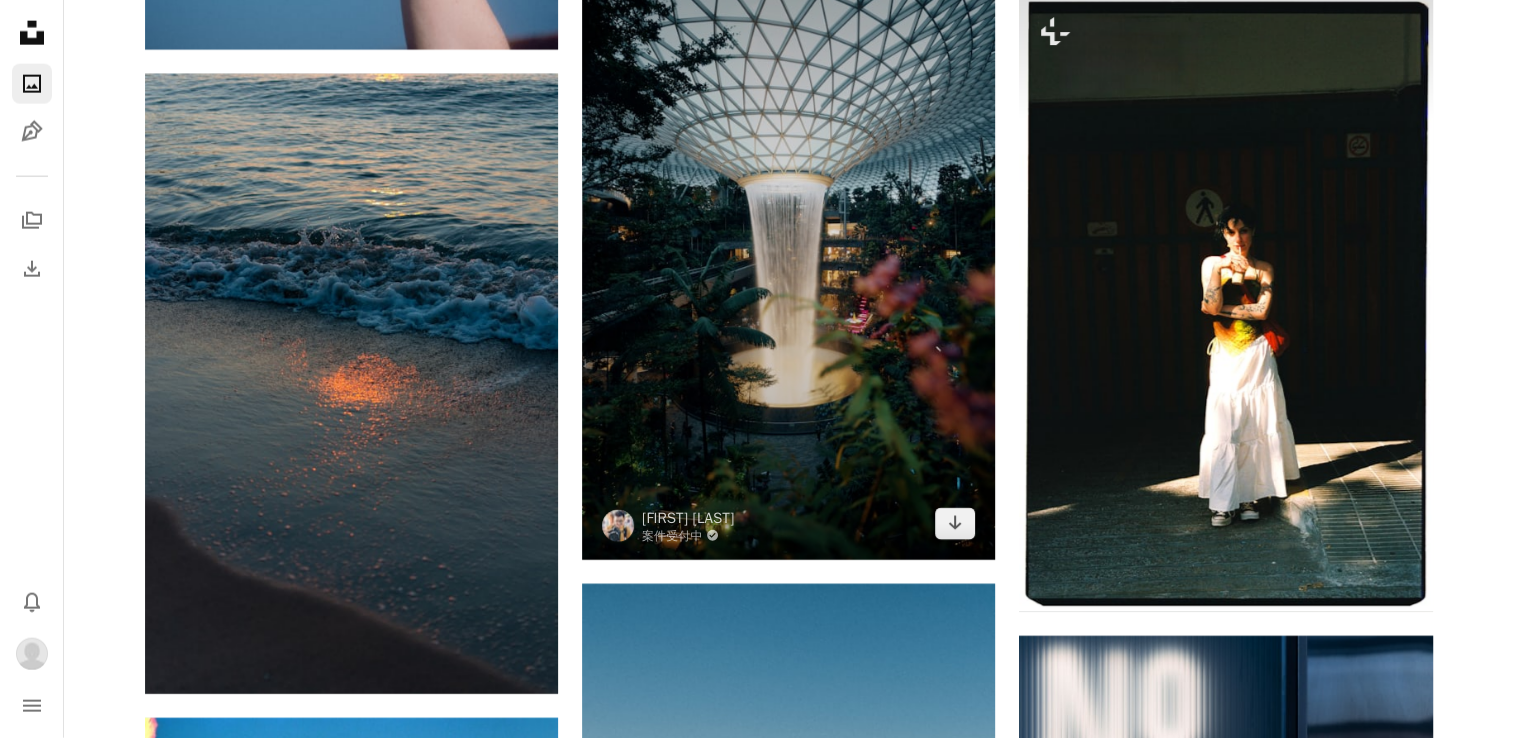 scroll, scrollTop: 12600, scrollLeft: 0, axis: vertical 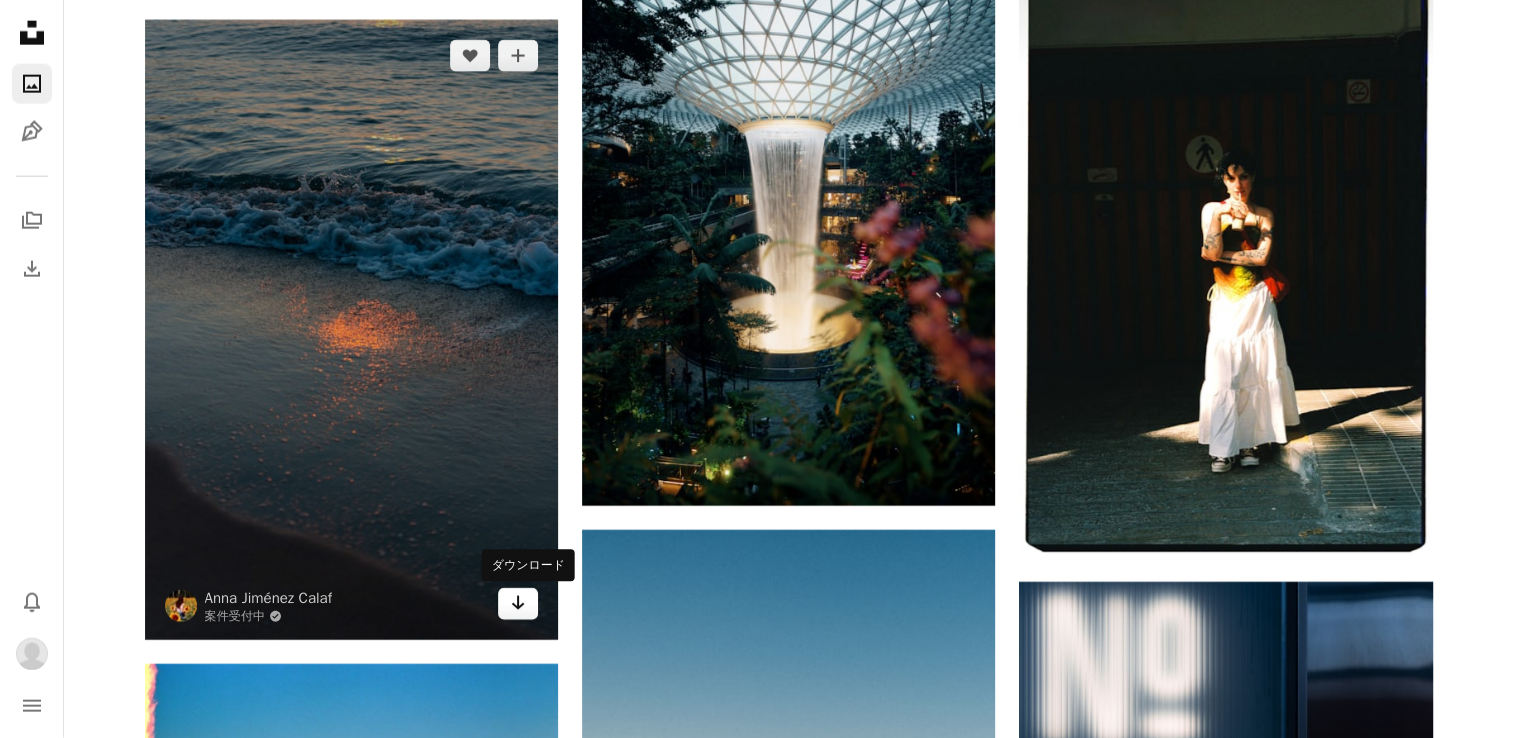 click on "Arrow pointing down" 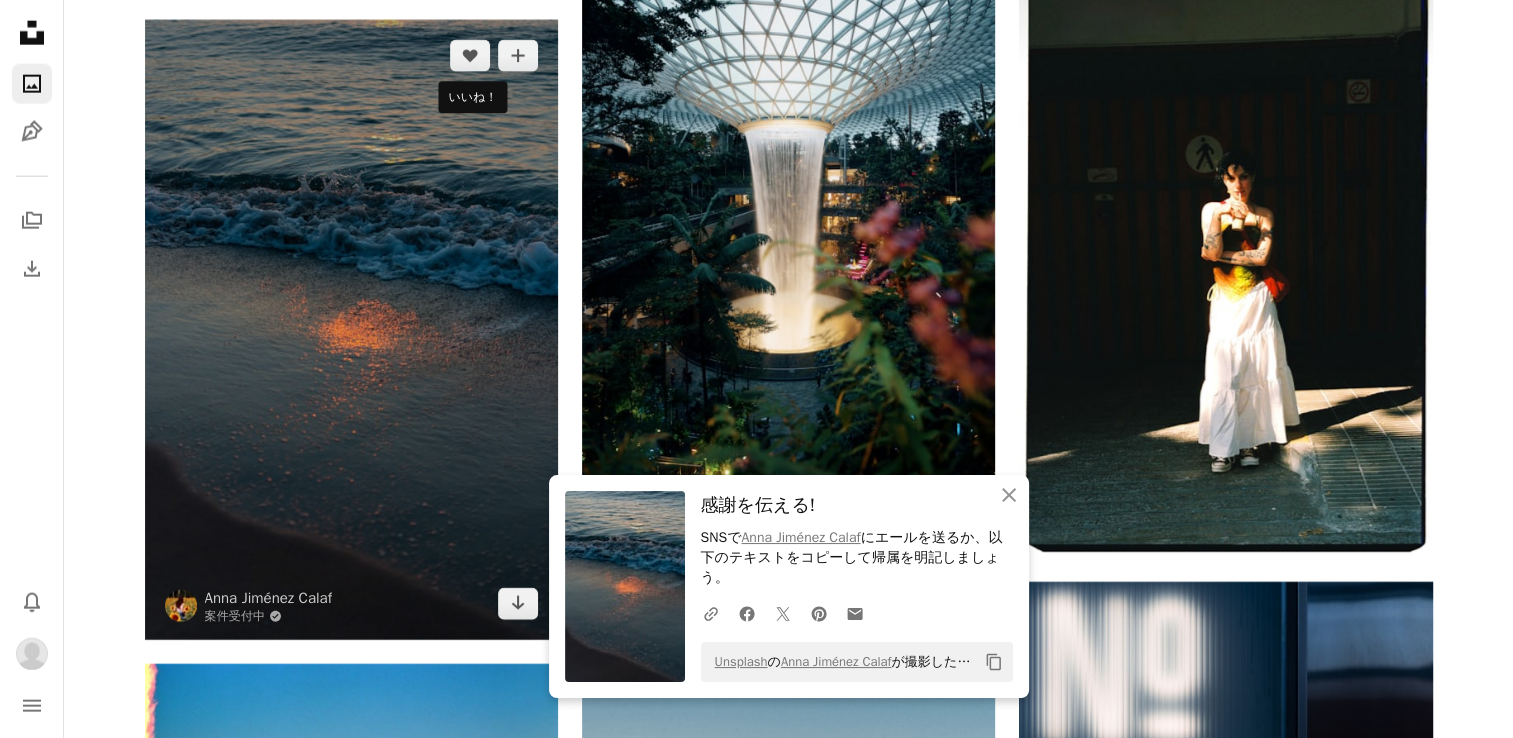 click on "A heart" at bounding box center (470, 56) 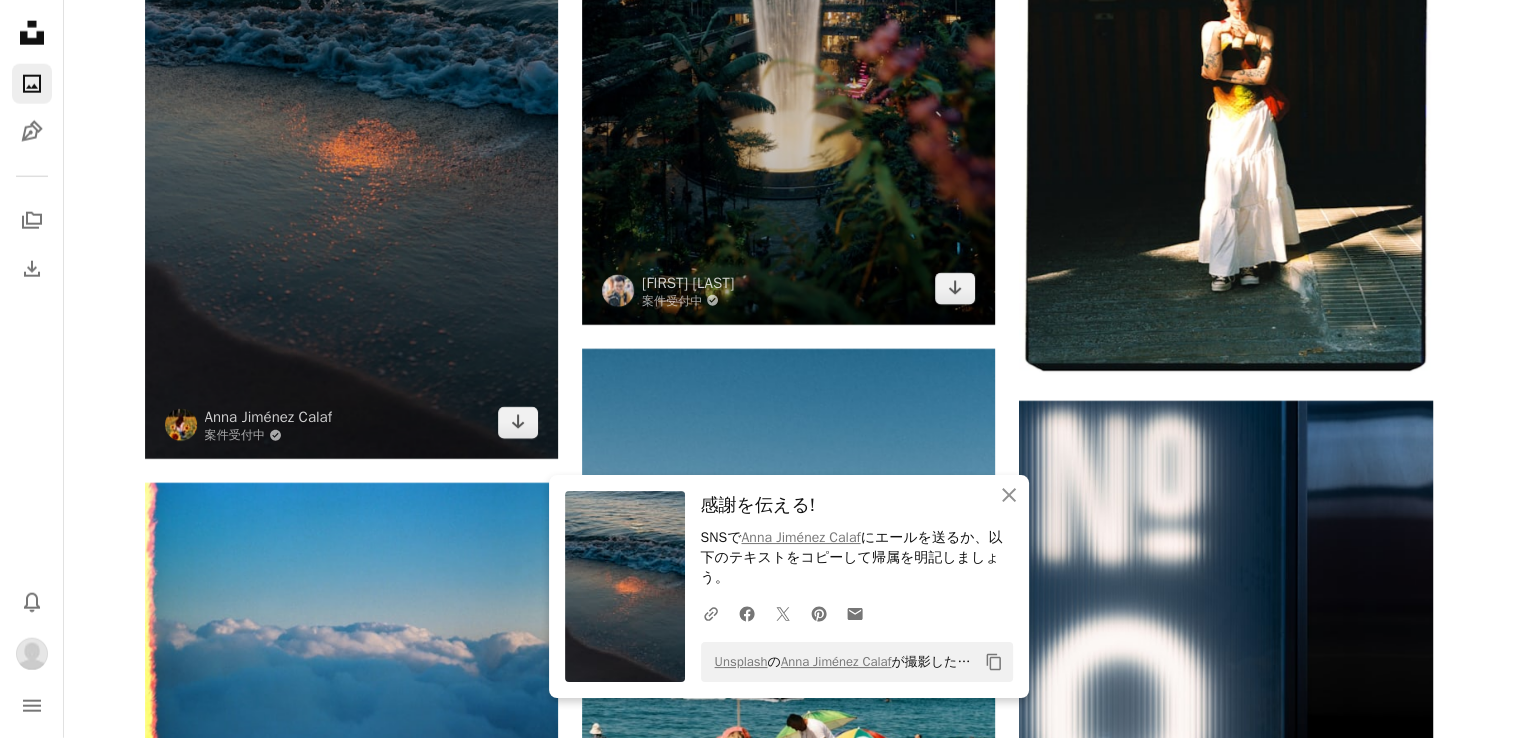 scroll, scrollTop: 12800, scrollLeft: 0, axis: vertical 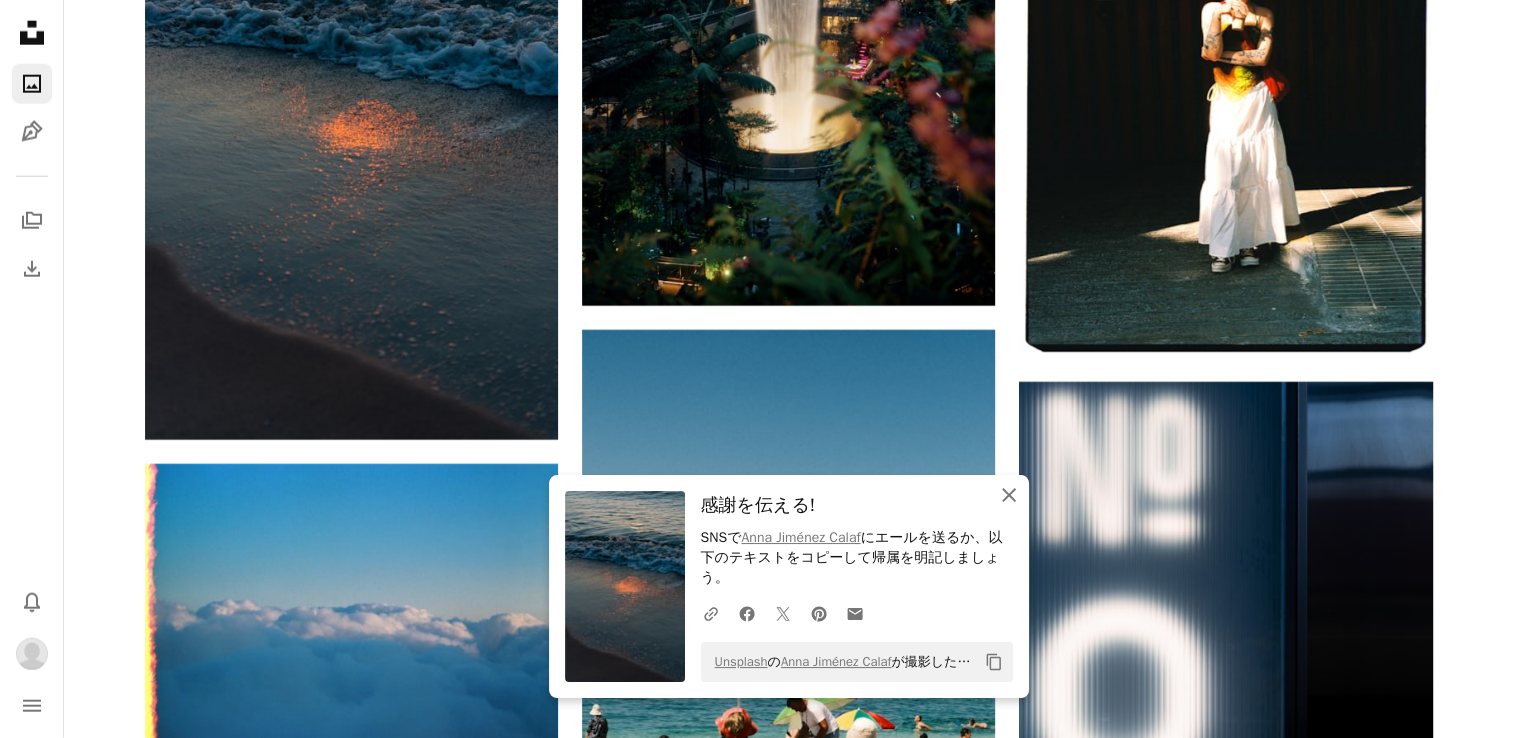 click on "An X shape" 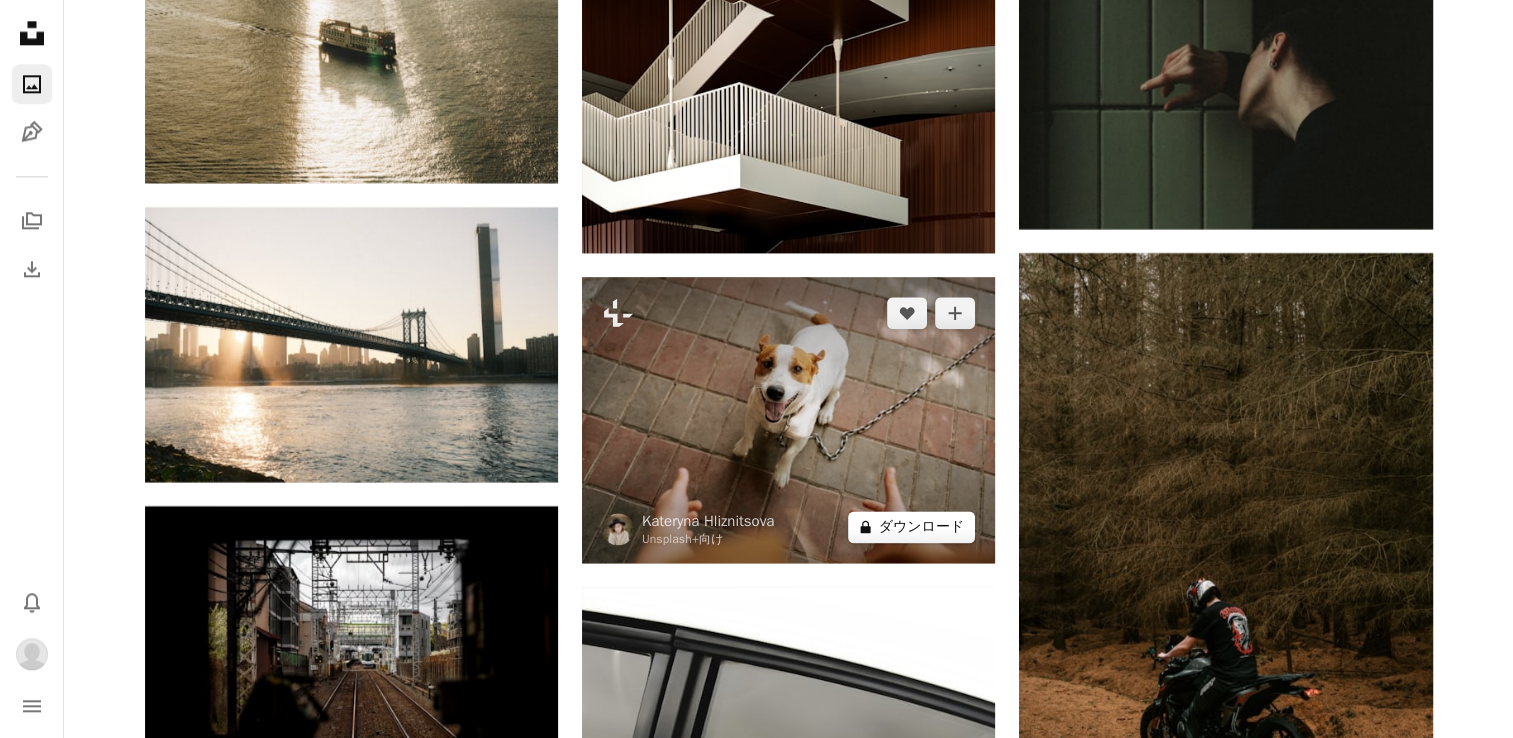 scroll, scrollTop: 17600, scrollLeft: 0, axis: vertical 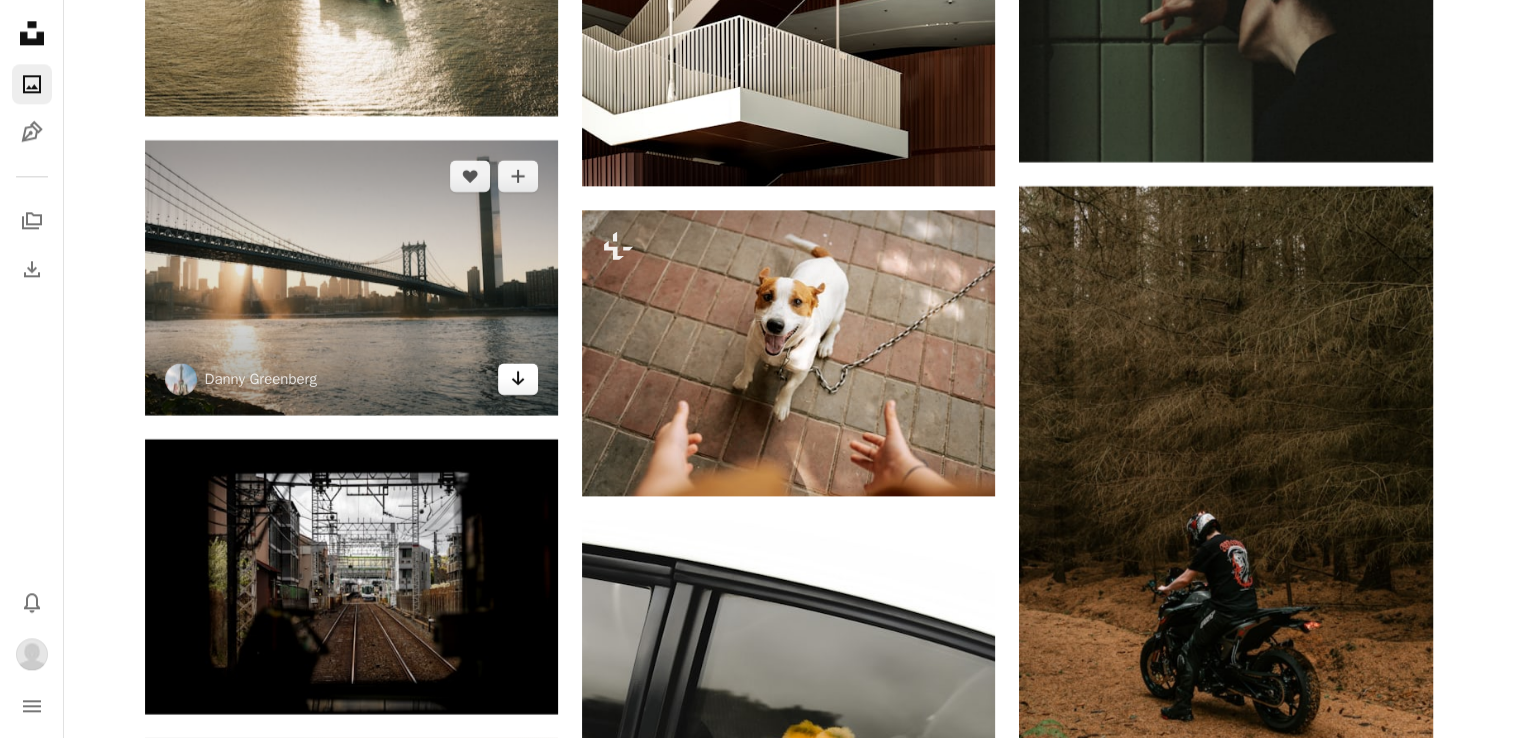 click on "Arrow pointing down" 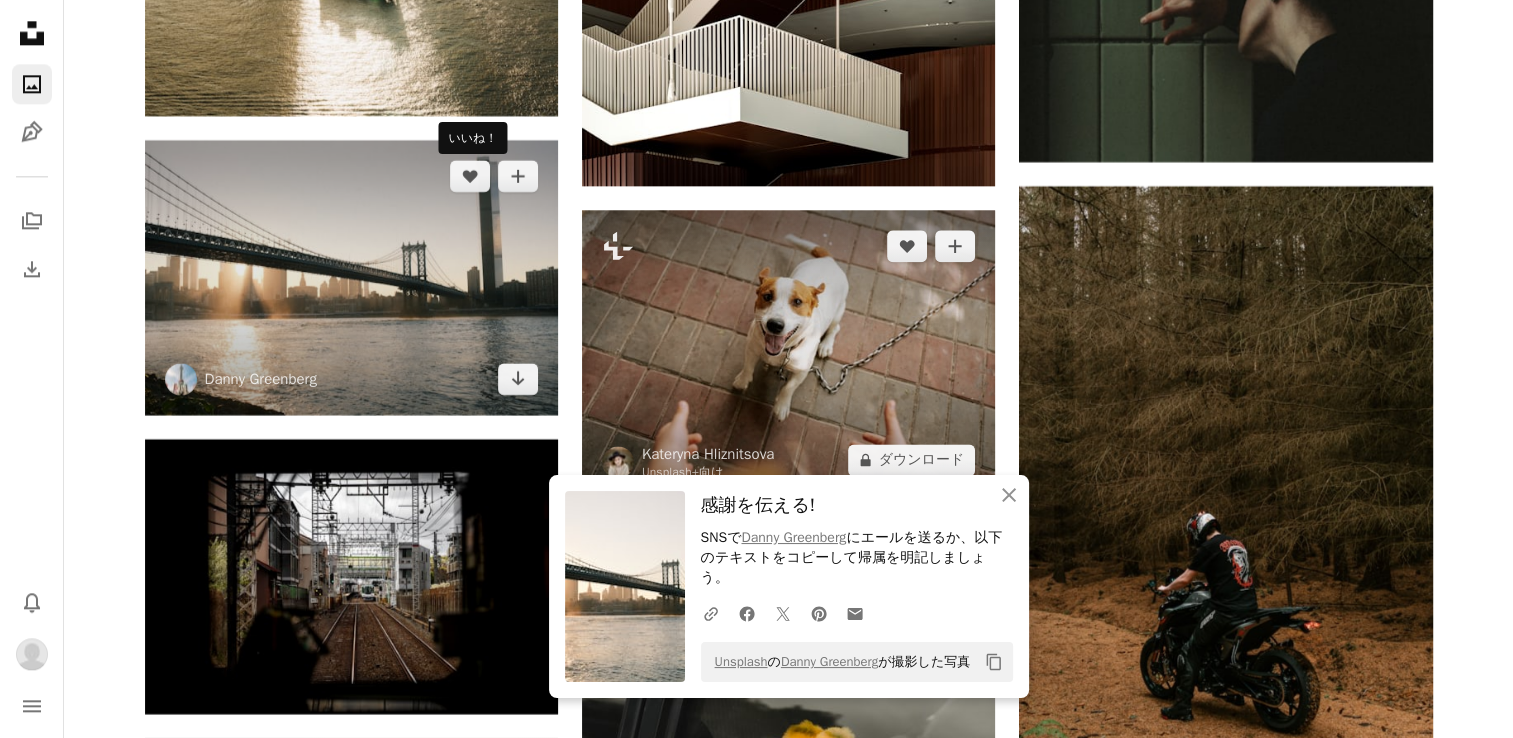 drag, startPoint x: 472, startPoint y: 177, endPoint x: 600, endPoint y: 282, distance: 165.55664 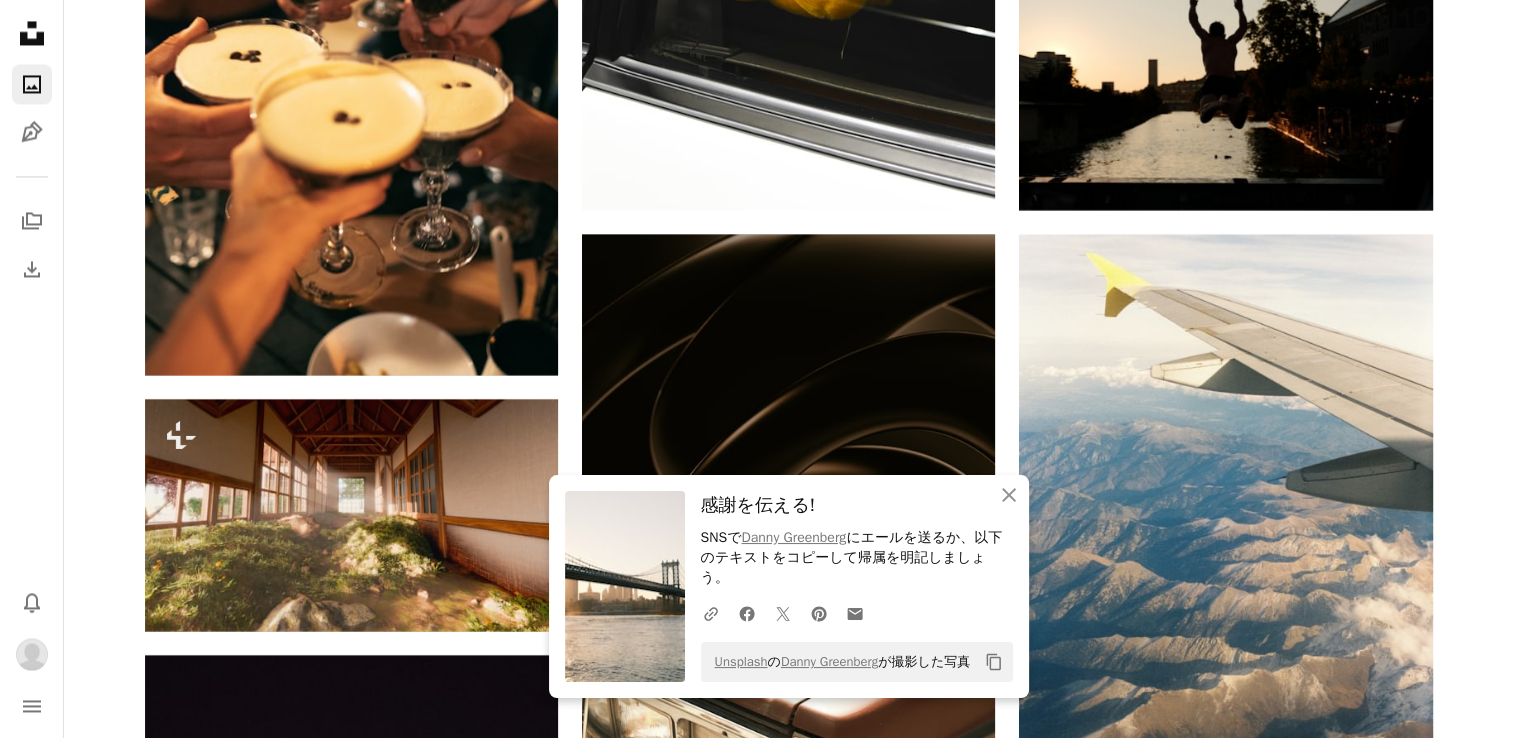 scroll, scrollTop: 18600, scrollLeft: 0, axis: vertical 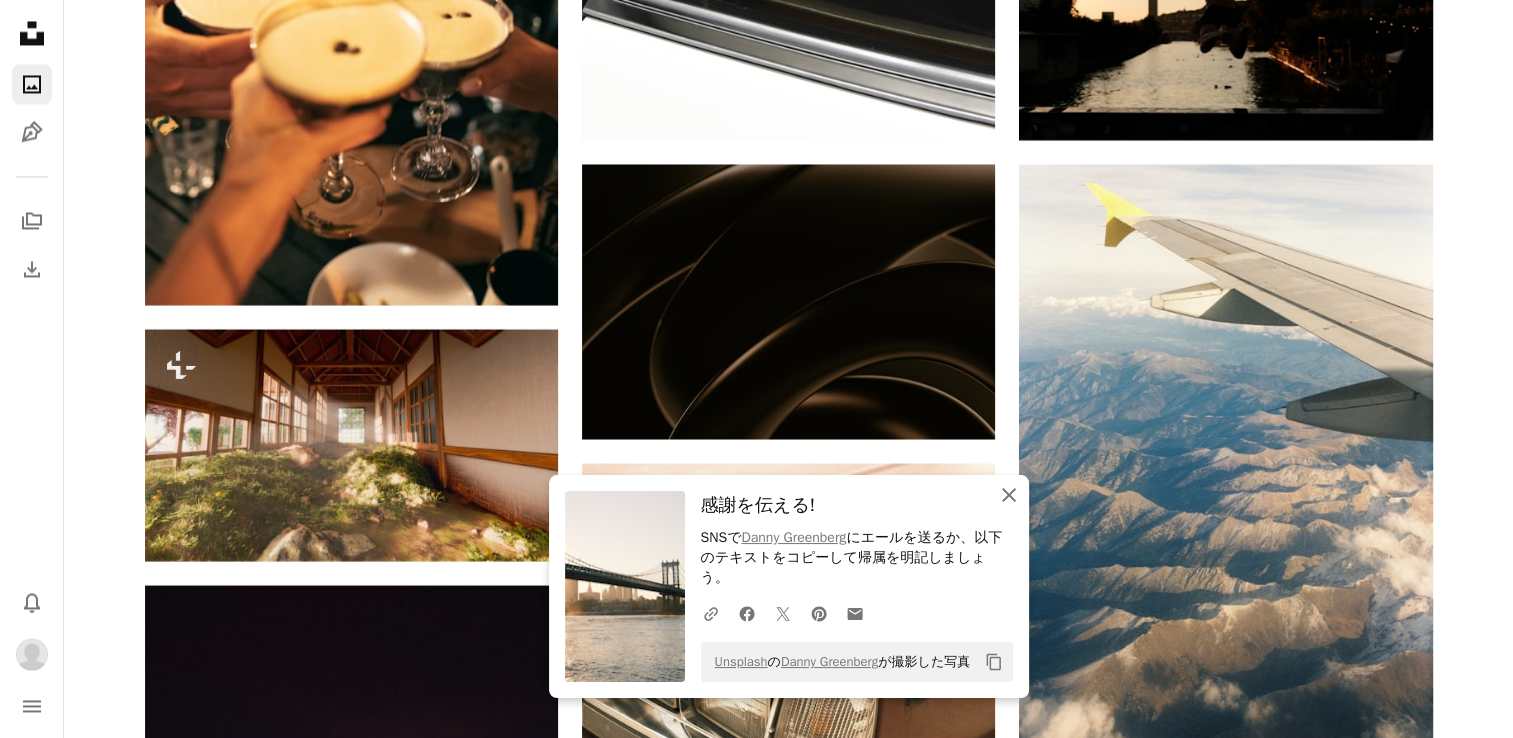 click on "An X shape" 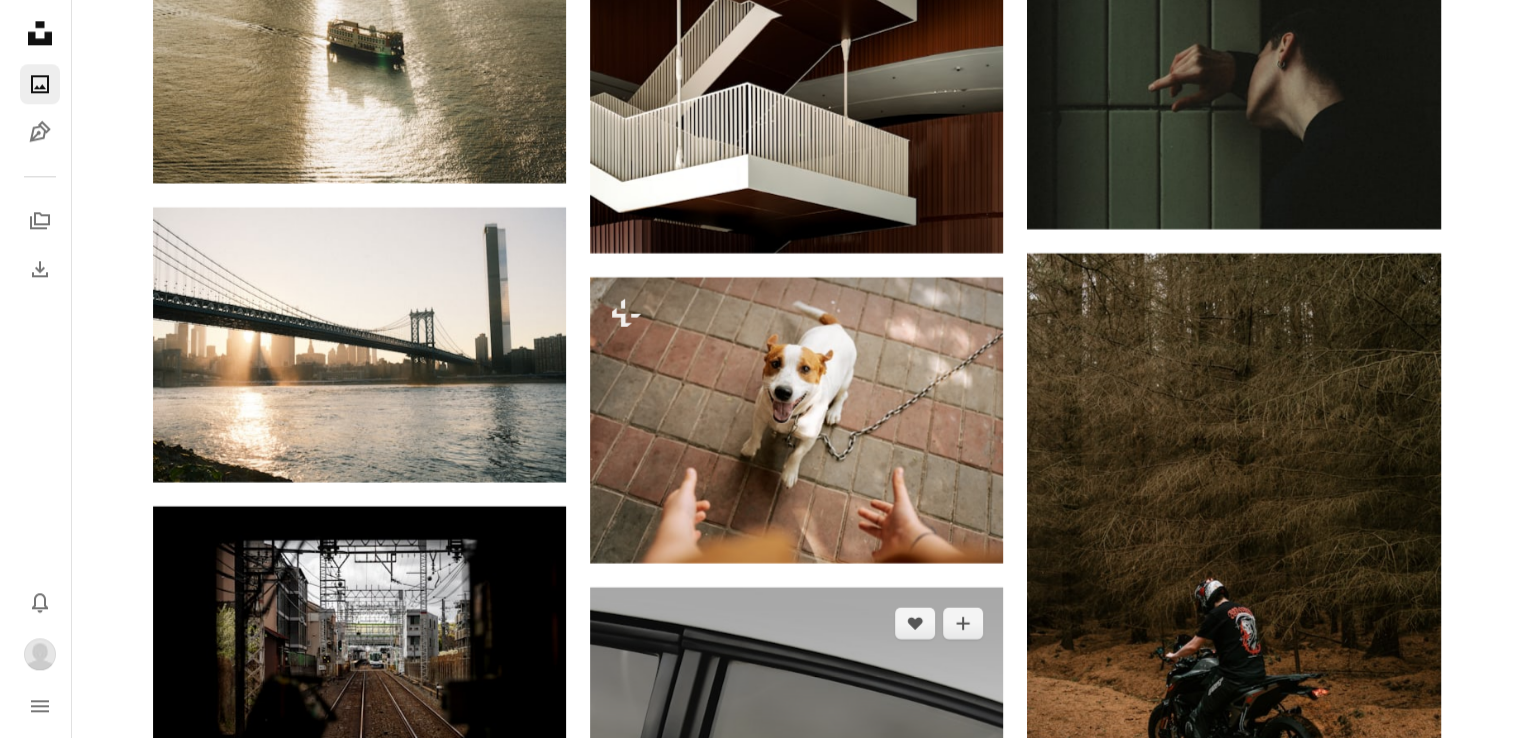 scroll, scrollTop: 17500, scrollLeft: 0, axis: vertical 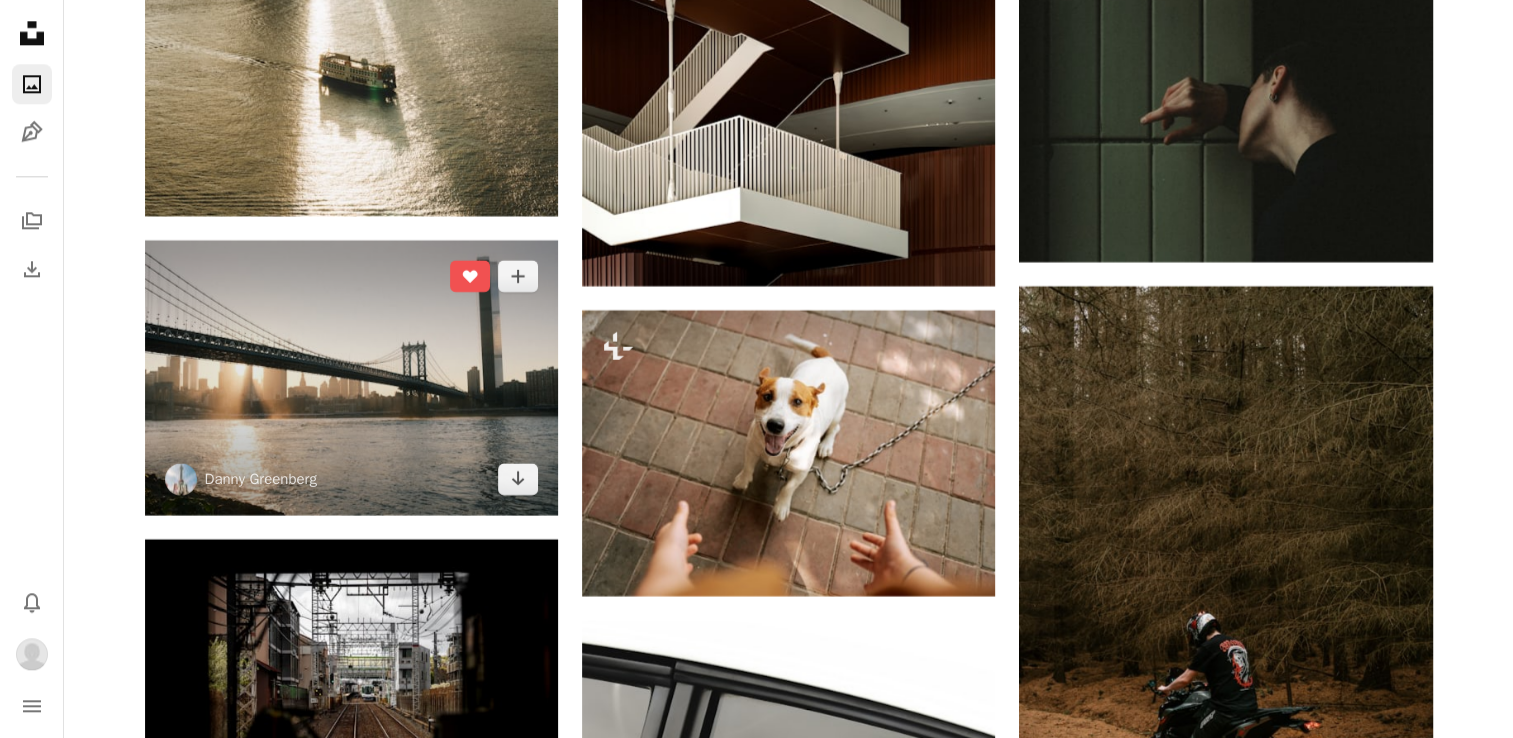 click at bounding box center [351, 377] 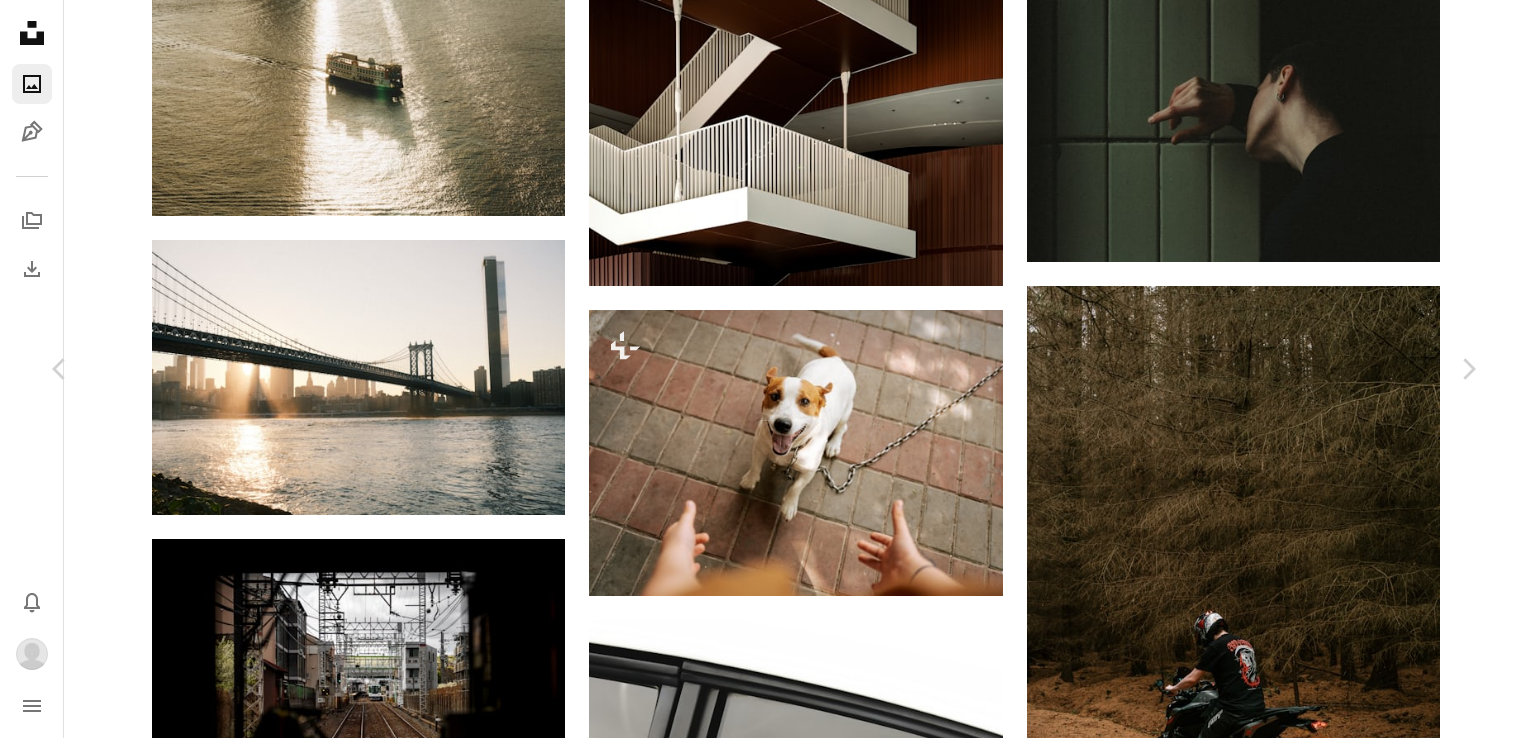 scroll, scrollTop: 600, scrollLeft: 0, axis: vertical 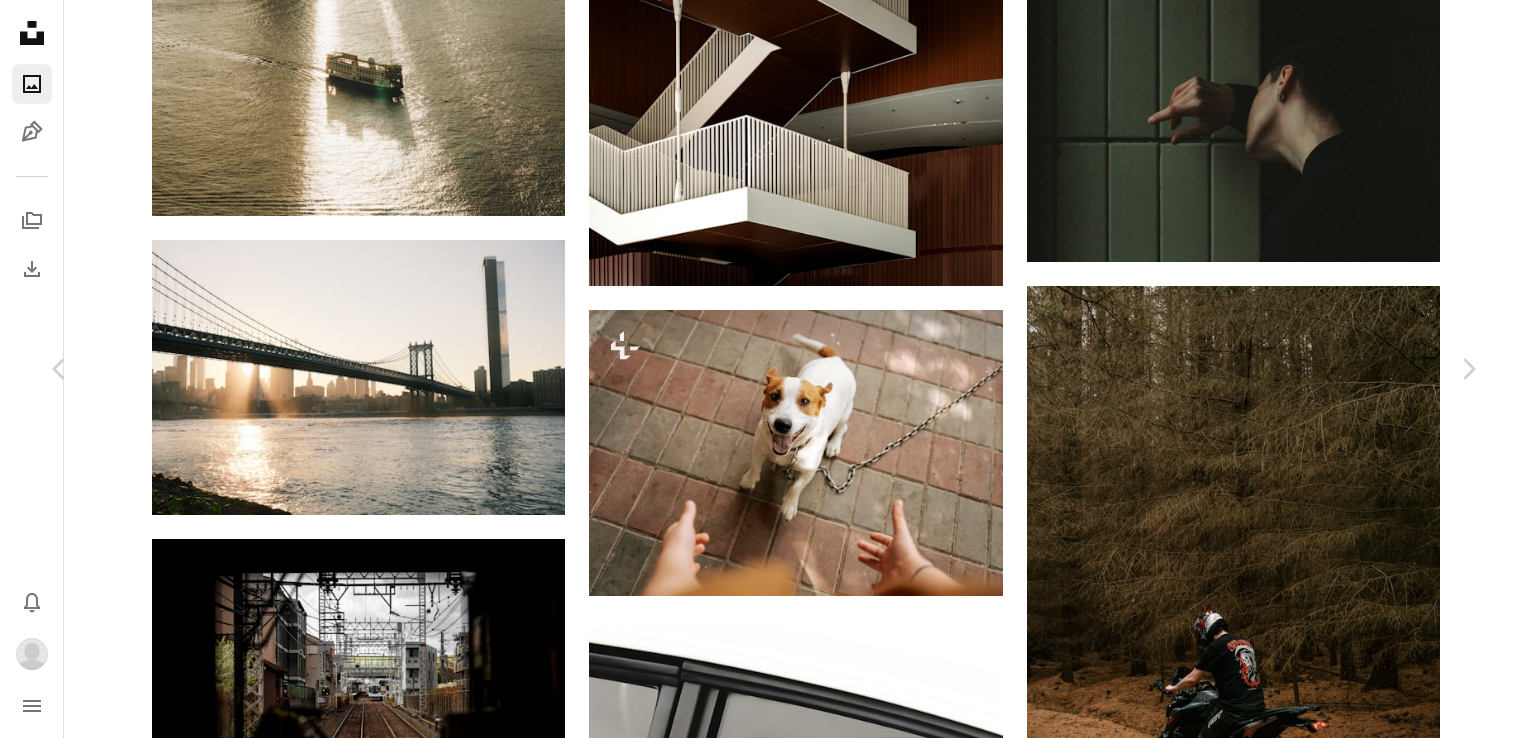 click at bounding box center [160, 10993] 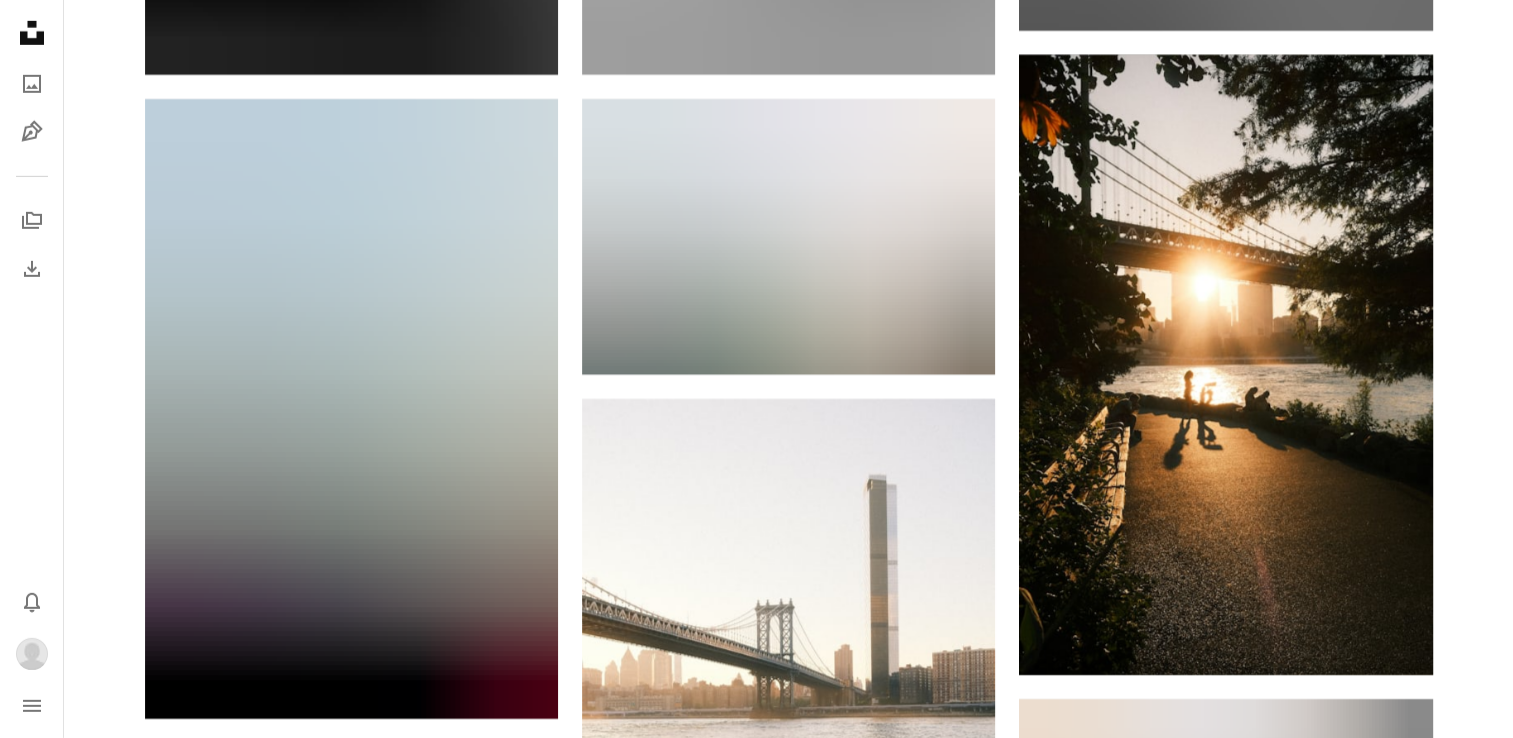 scroll, scrollTop: 13900, scrollLeft: 0, axis: vertical 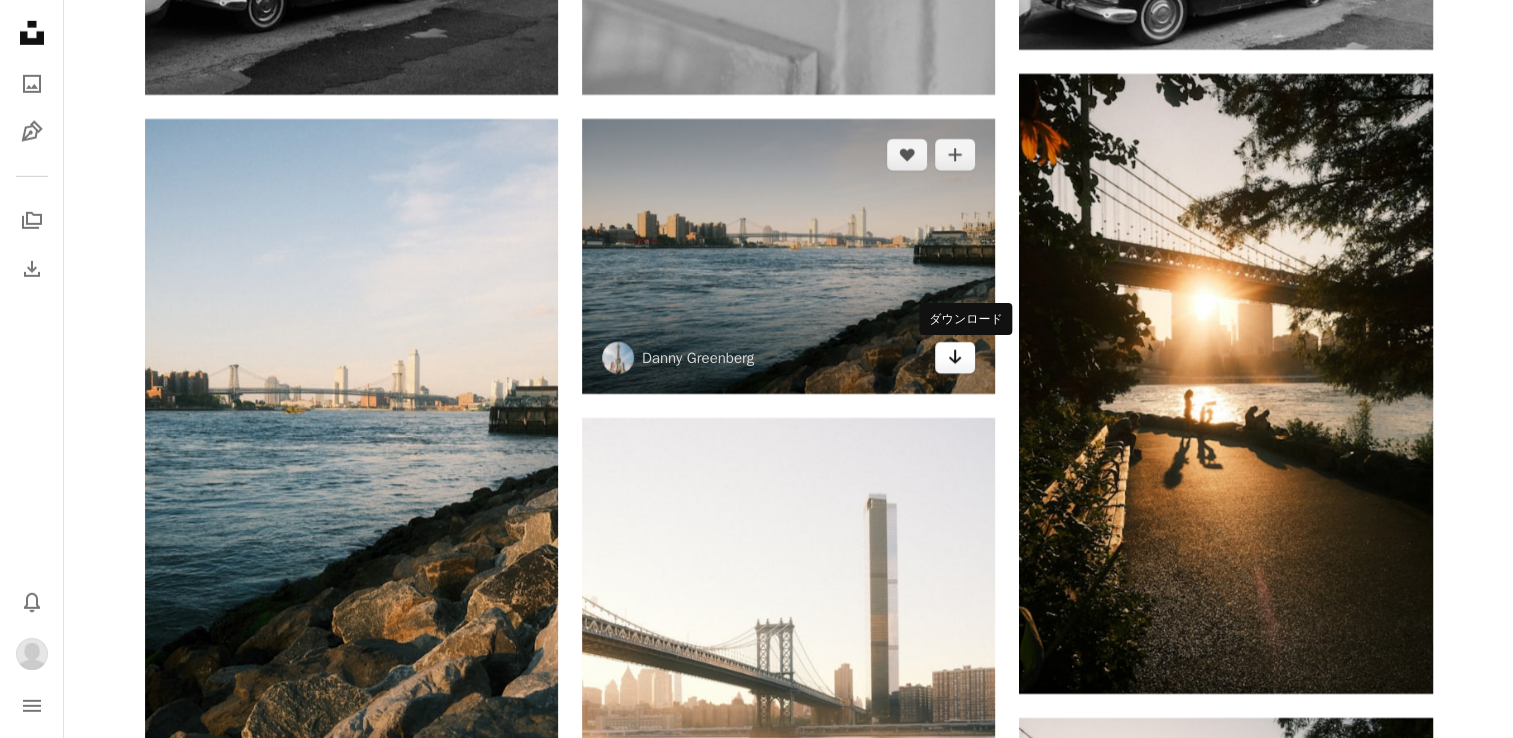 click on "Arrow pointing down" 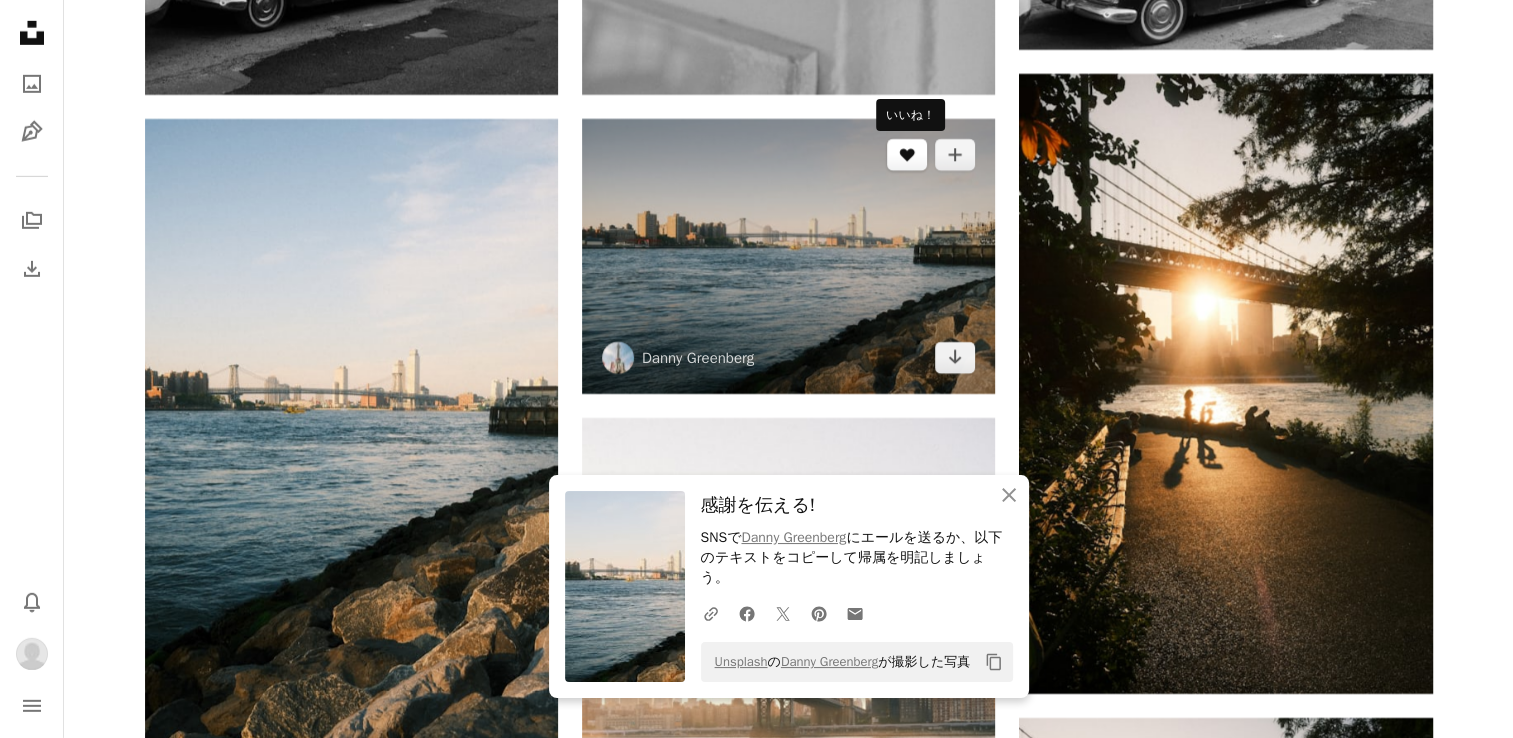 click on "A heart" at bounding box center (907, 155) 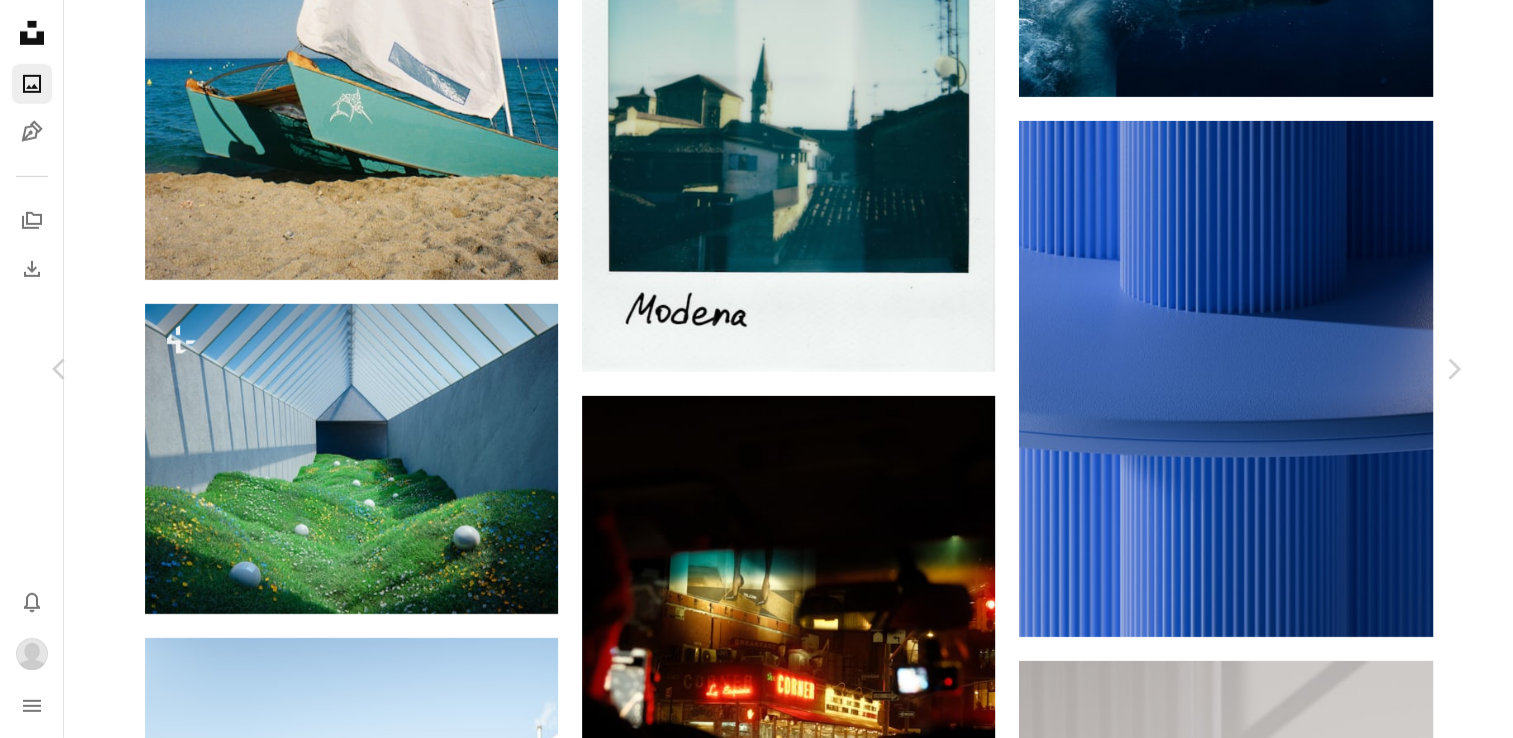 scroll, scrollTop: 17500, scrollLeft: 0, axis: vertical 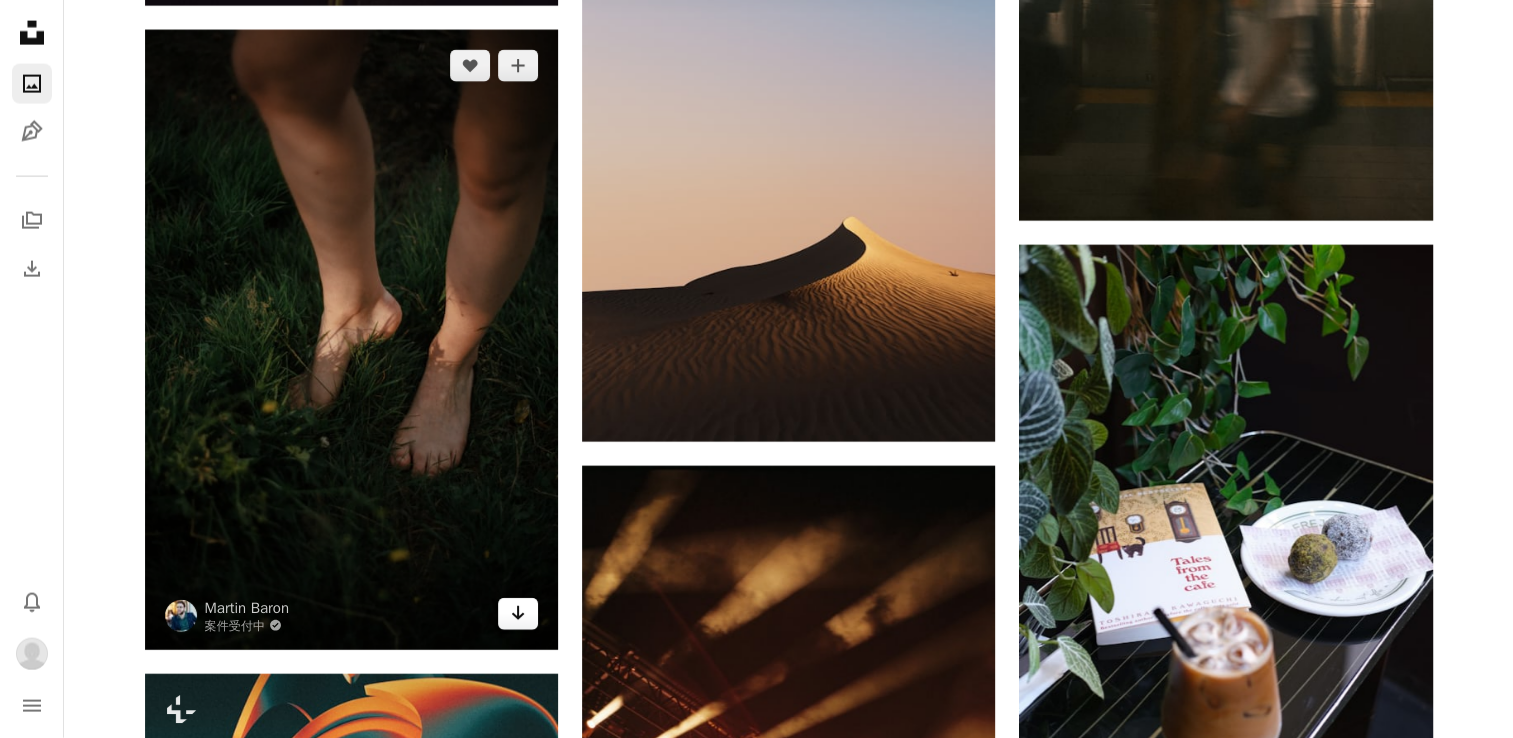 click on "Arrow pointing down" 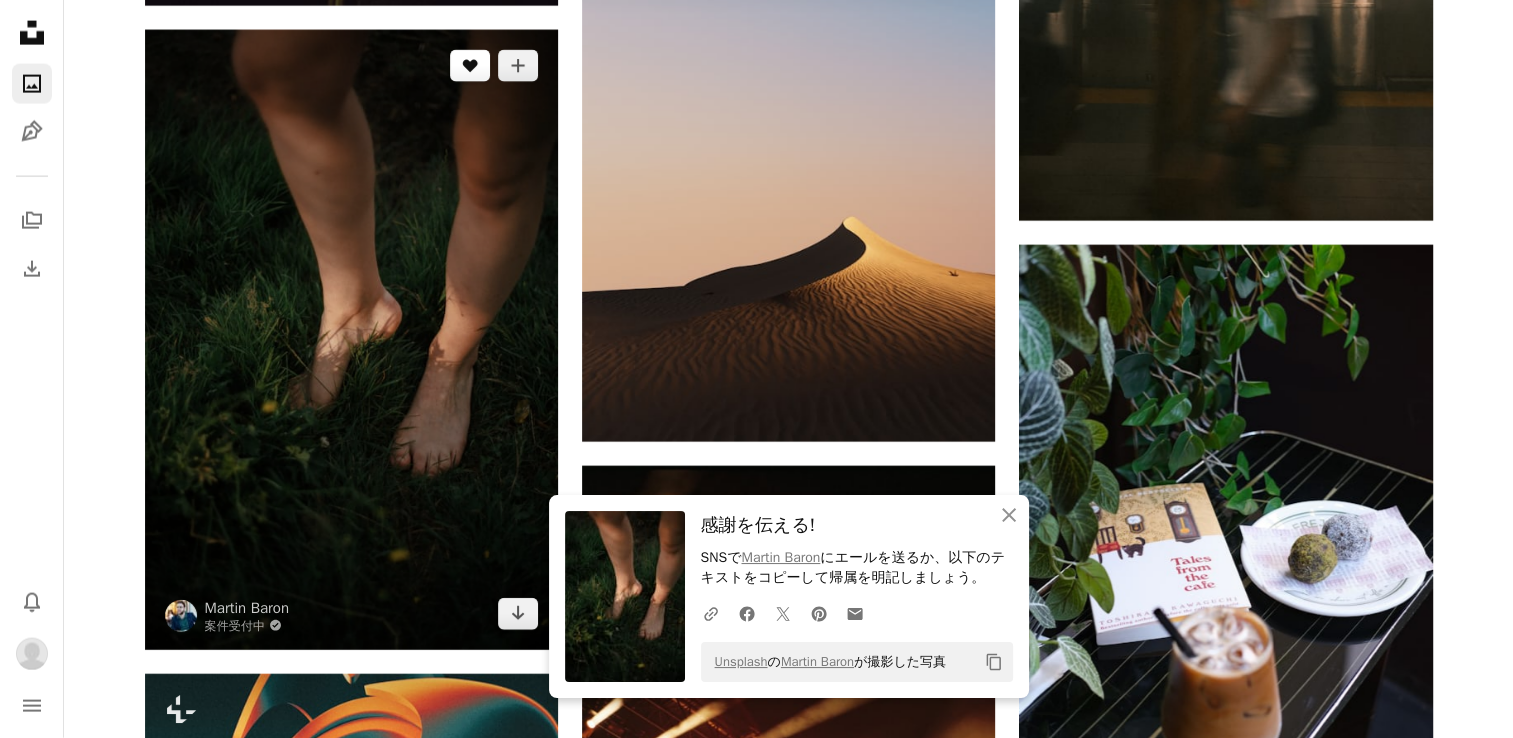 click on "A heart" at bounding box center (470, 66) 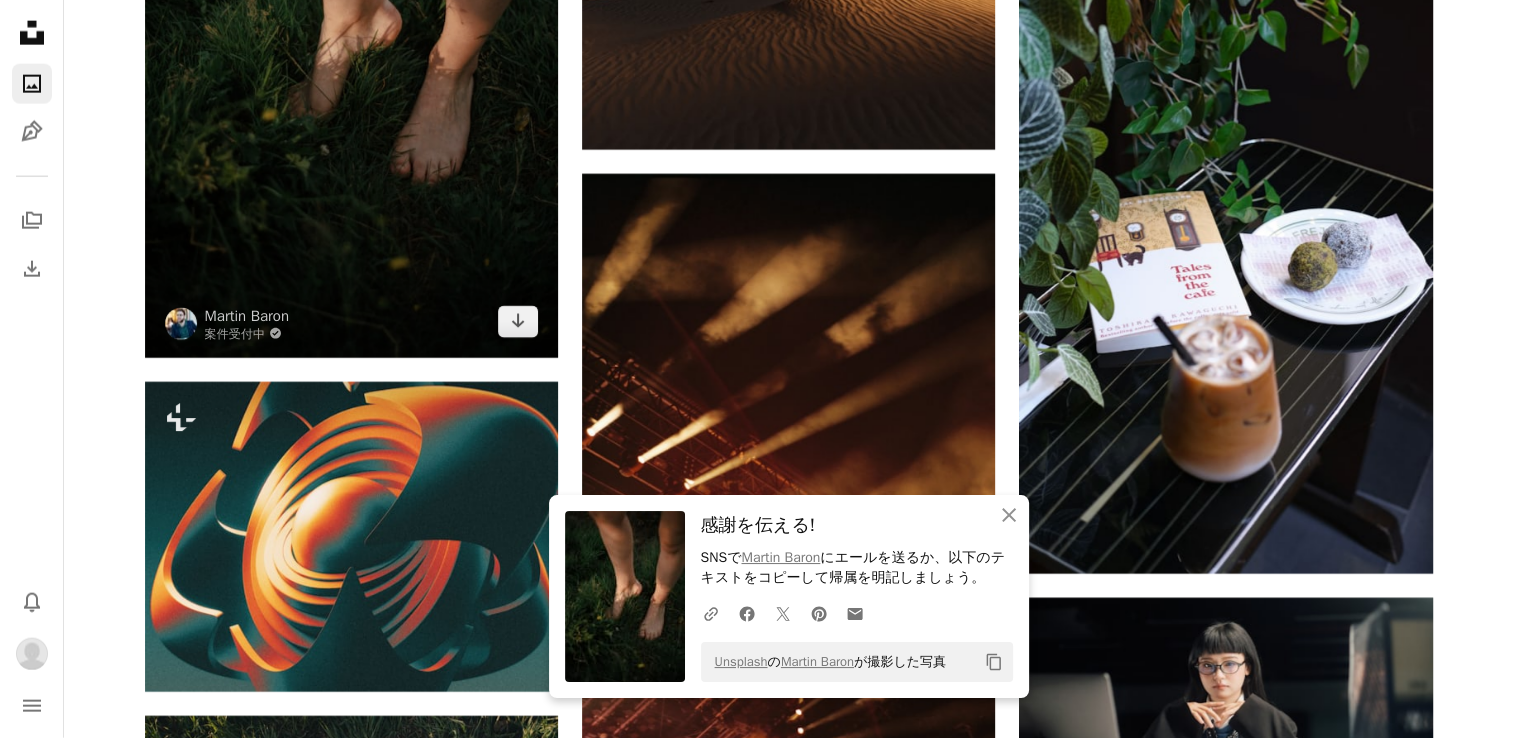 scroll, scrollTop: 20100, scrollLeft: 0, axis: vertical 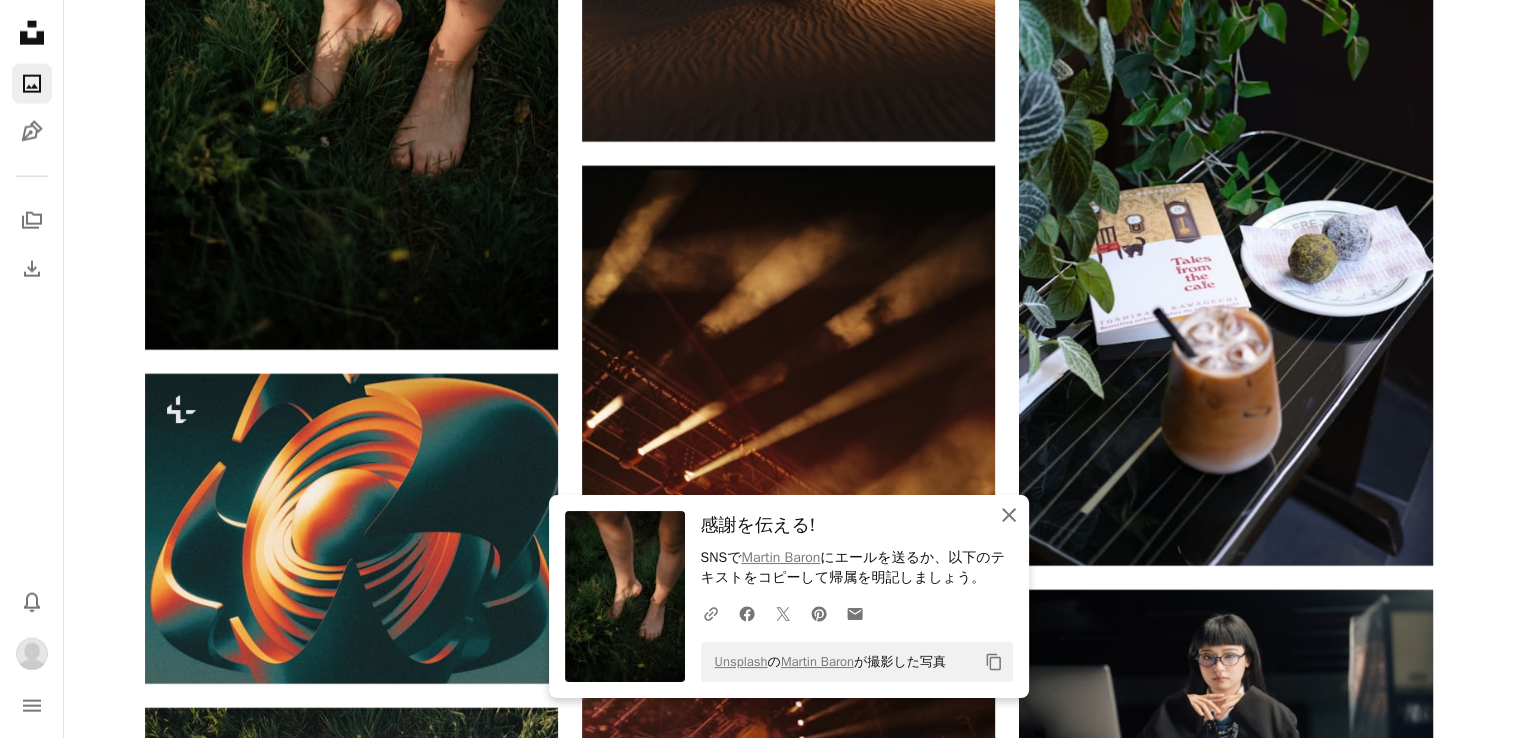 click on "An X shape" 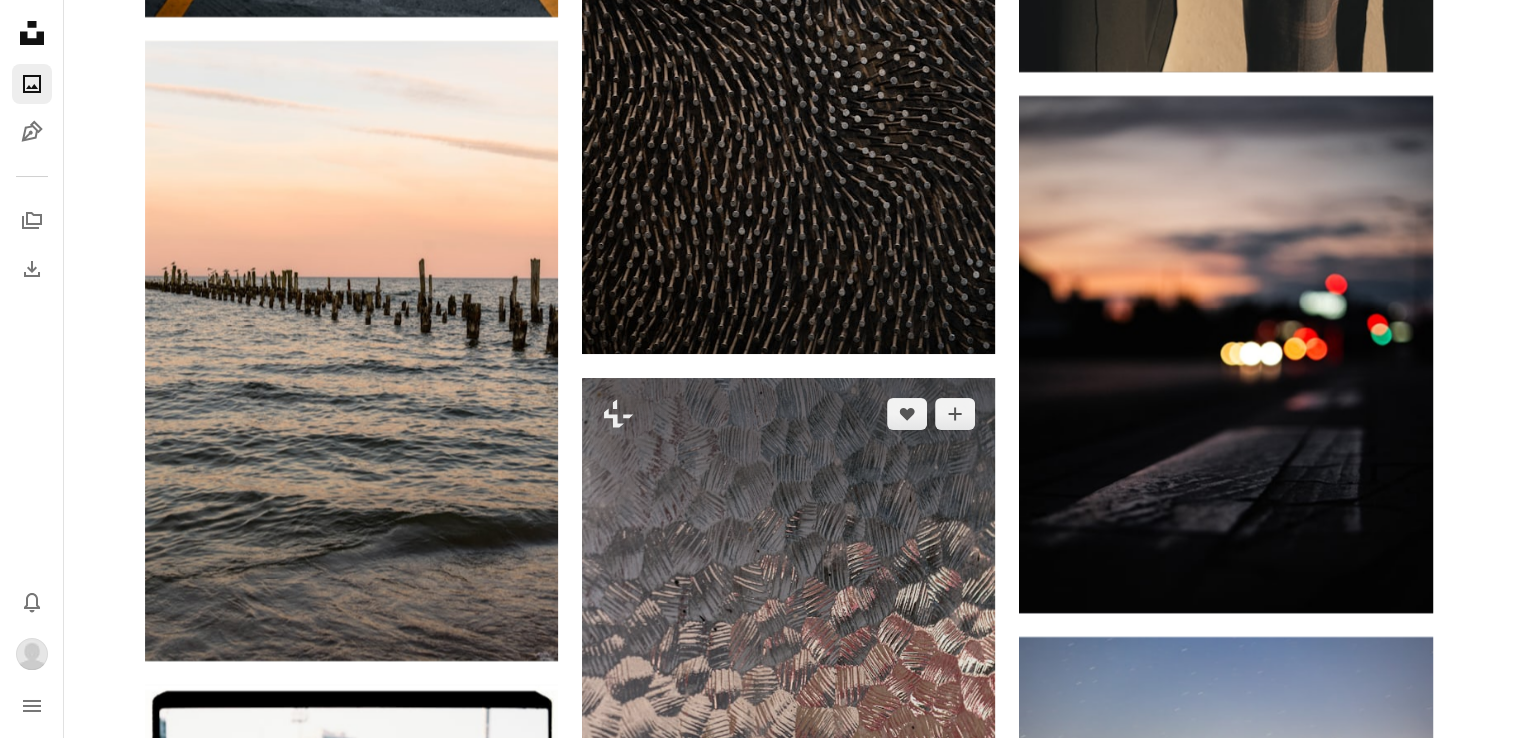 scroll, scrollTop: 37800, scrollLeft: 0, axis: vertical 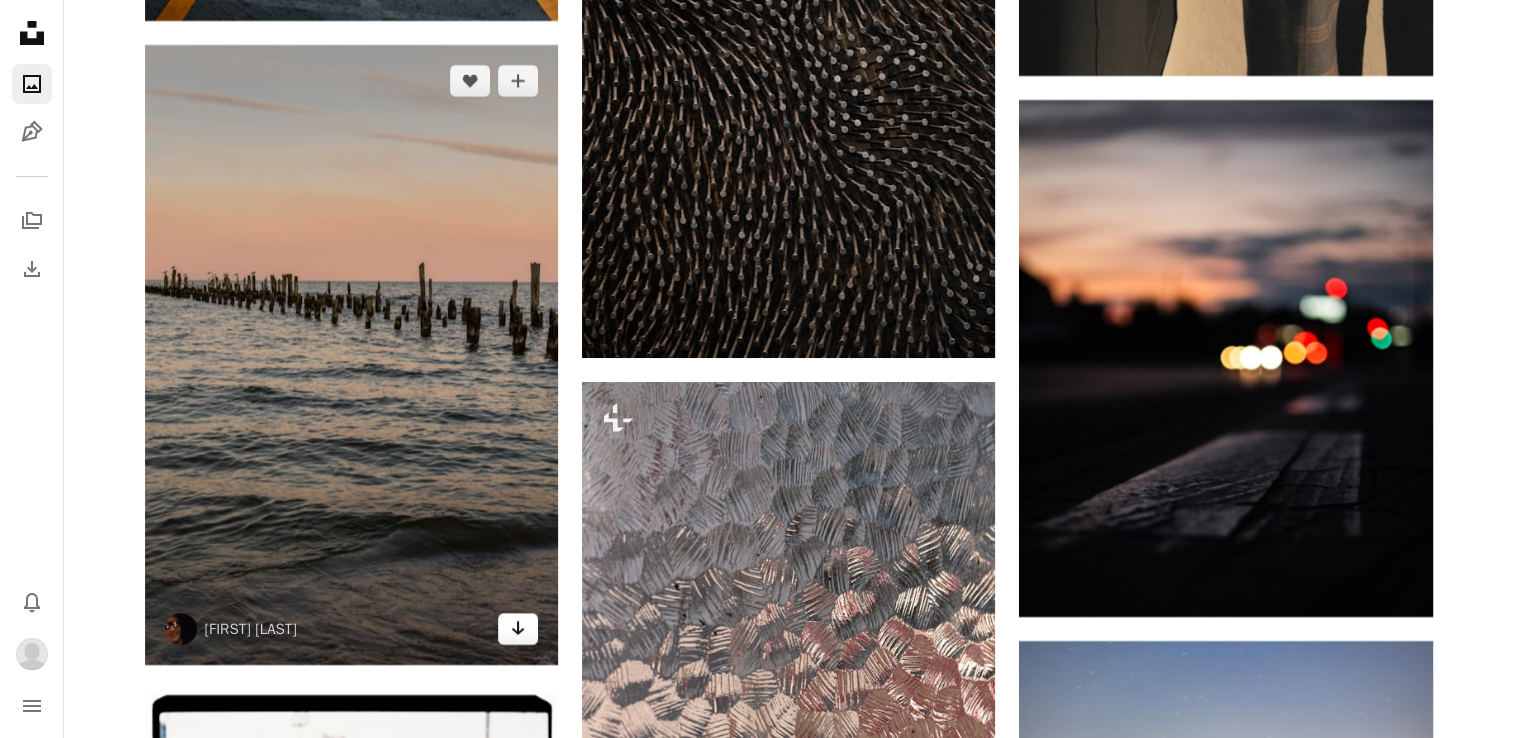 click on "Arrow pointing down" at bounding box center [518, 629] 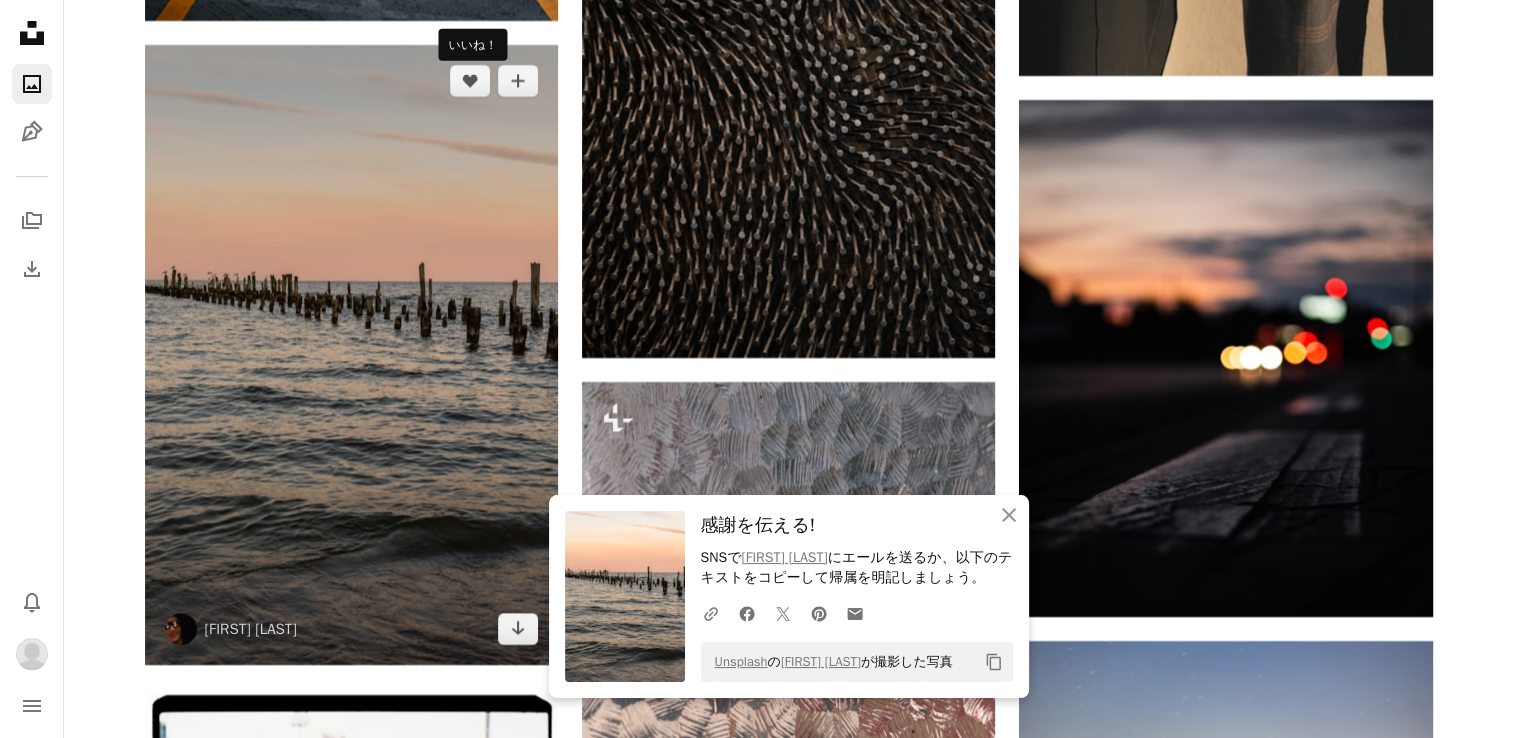click on "A heart" at bounding box center (470, 81) 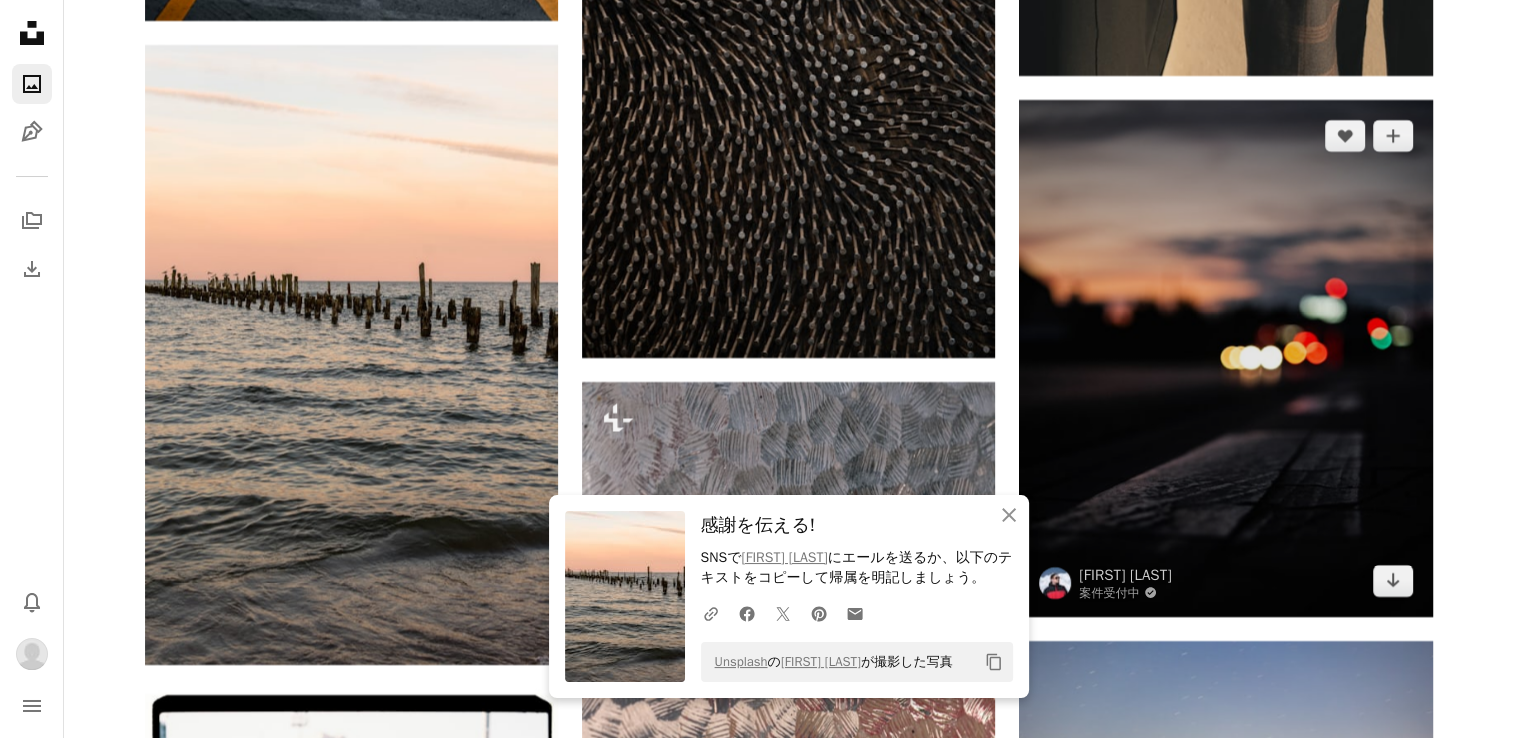 click at bounding box center [1225, 358] 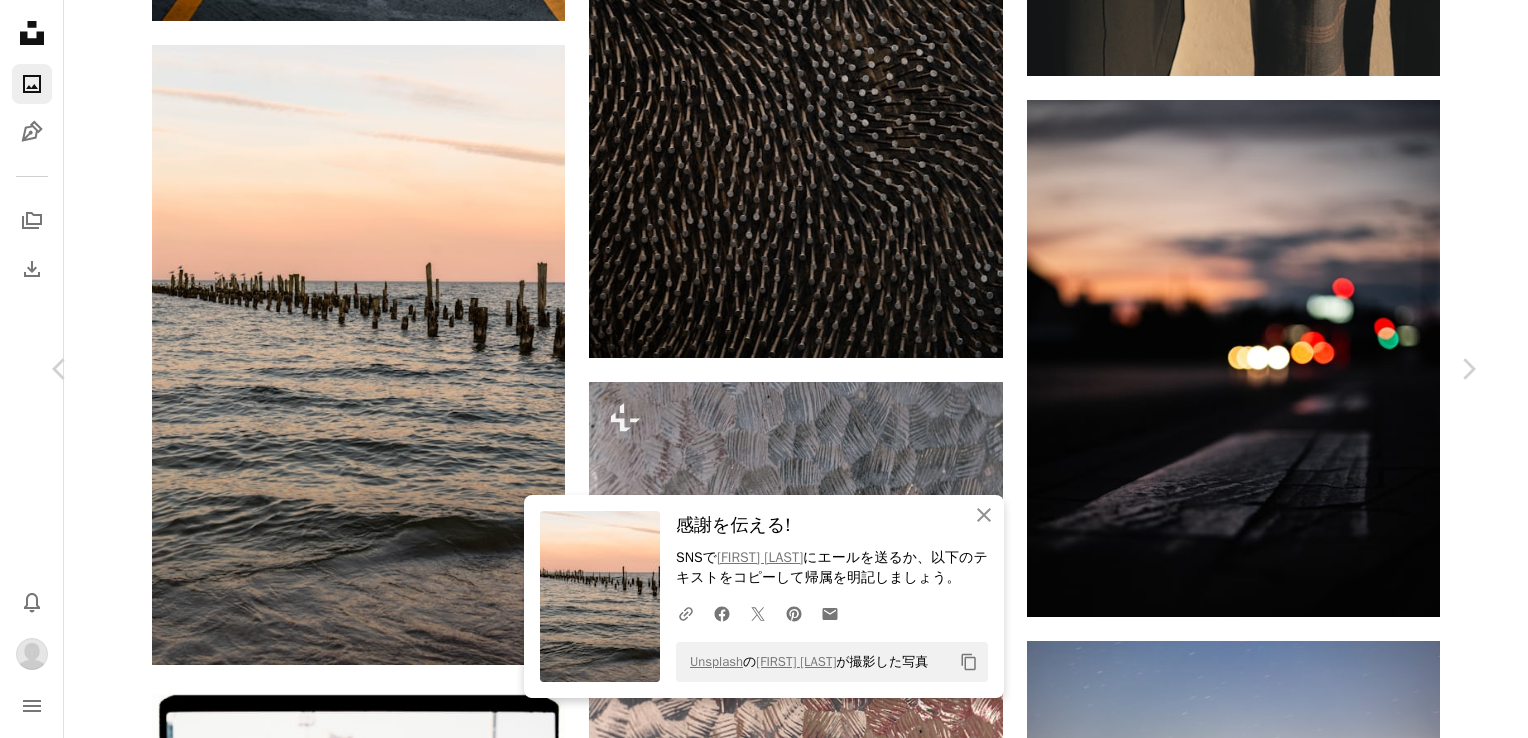 click on "A heart" 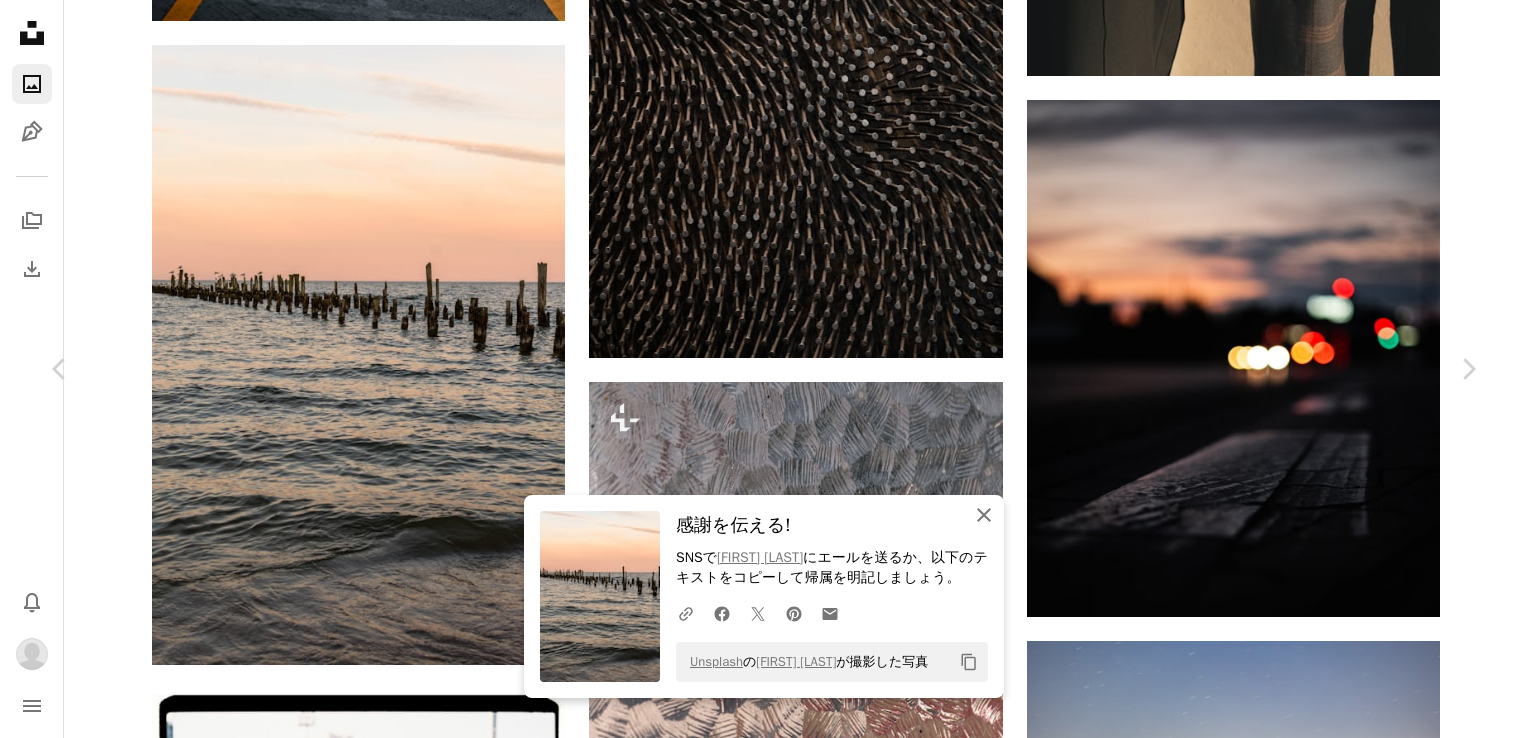 click 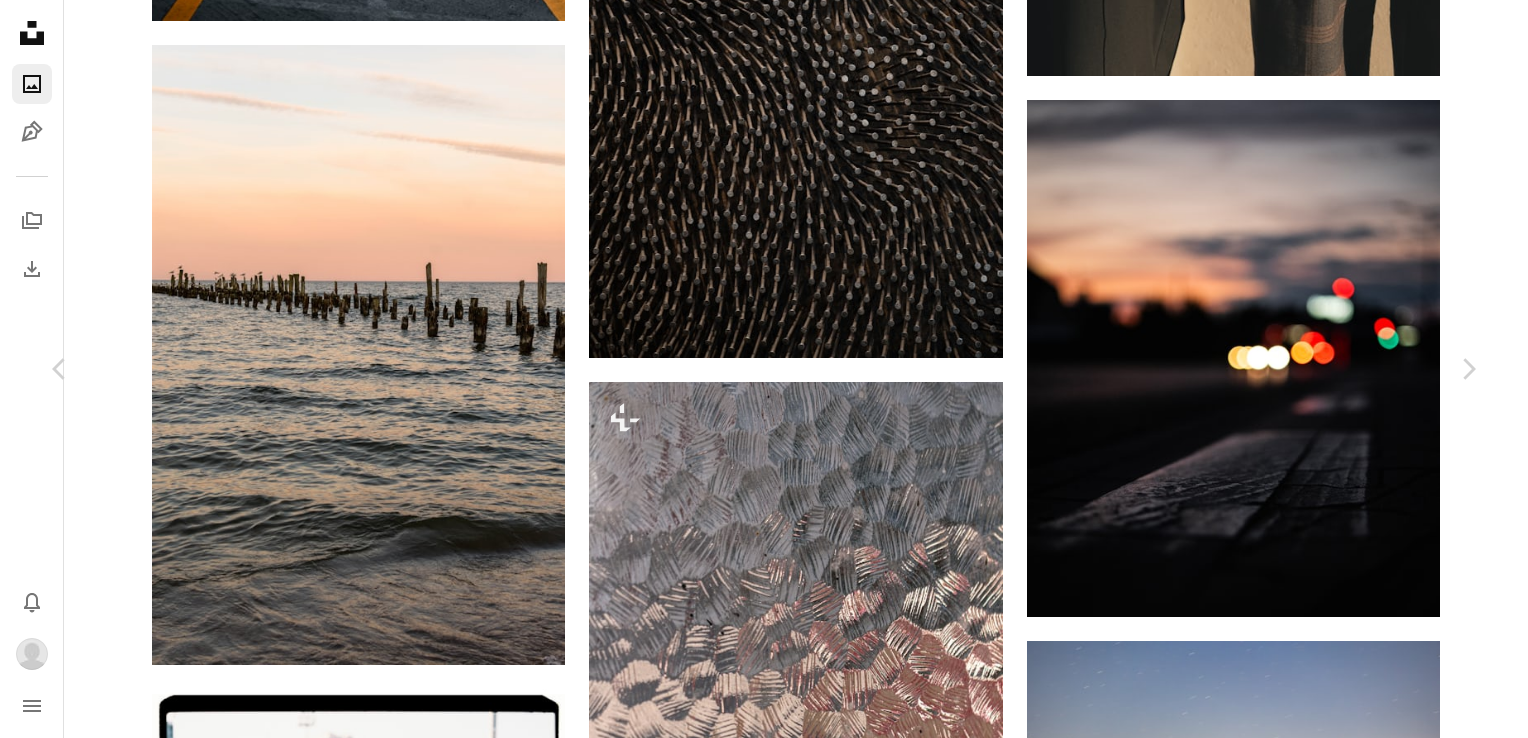 click on "An X shape" at bounding box center [20, 20] 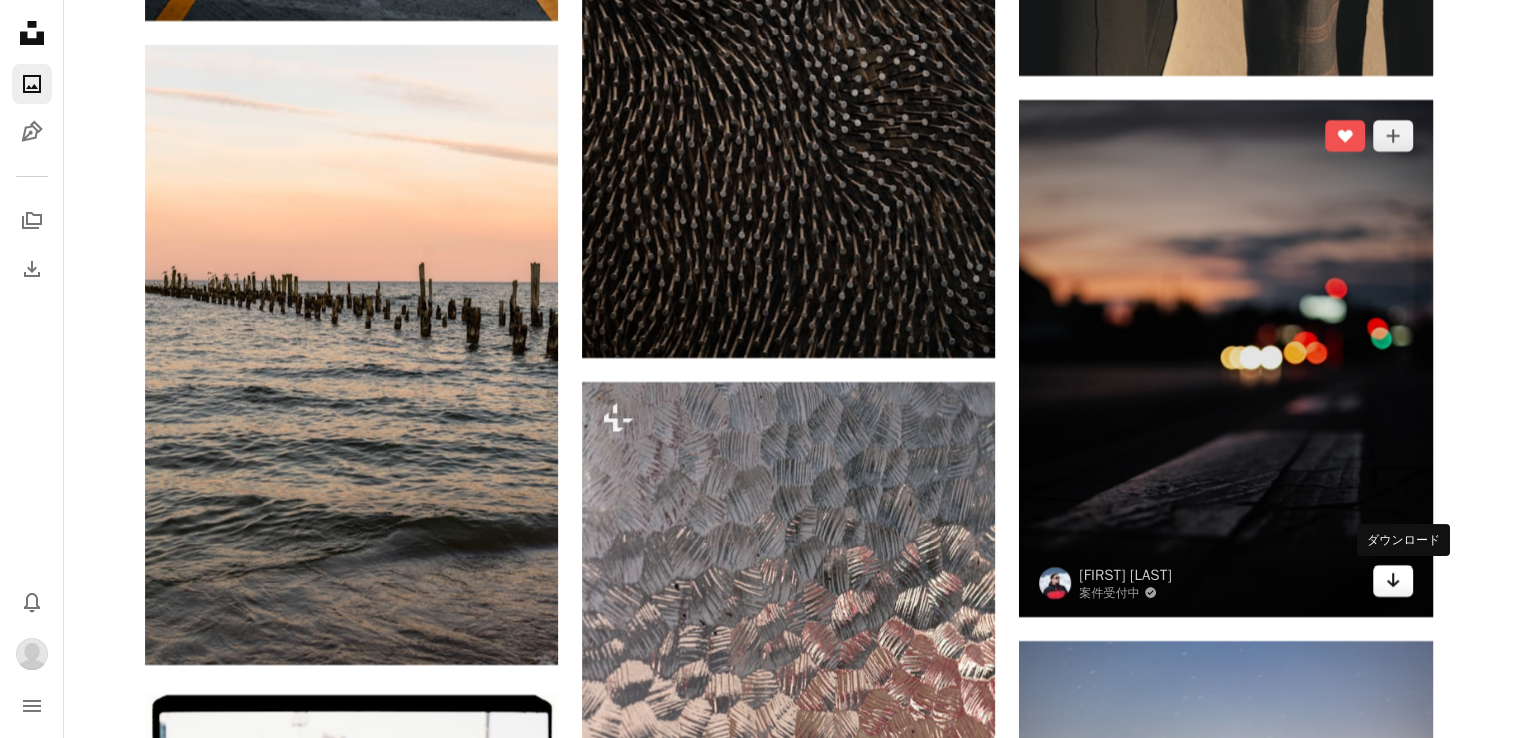 click on "Arrow pointing down" 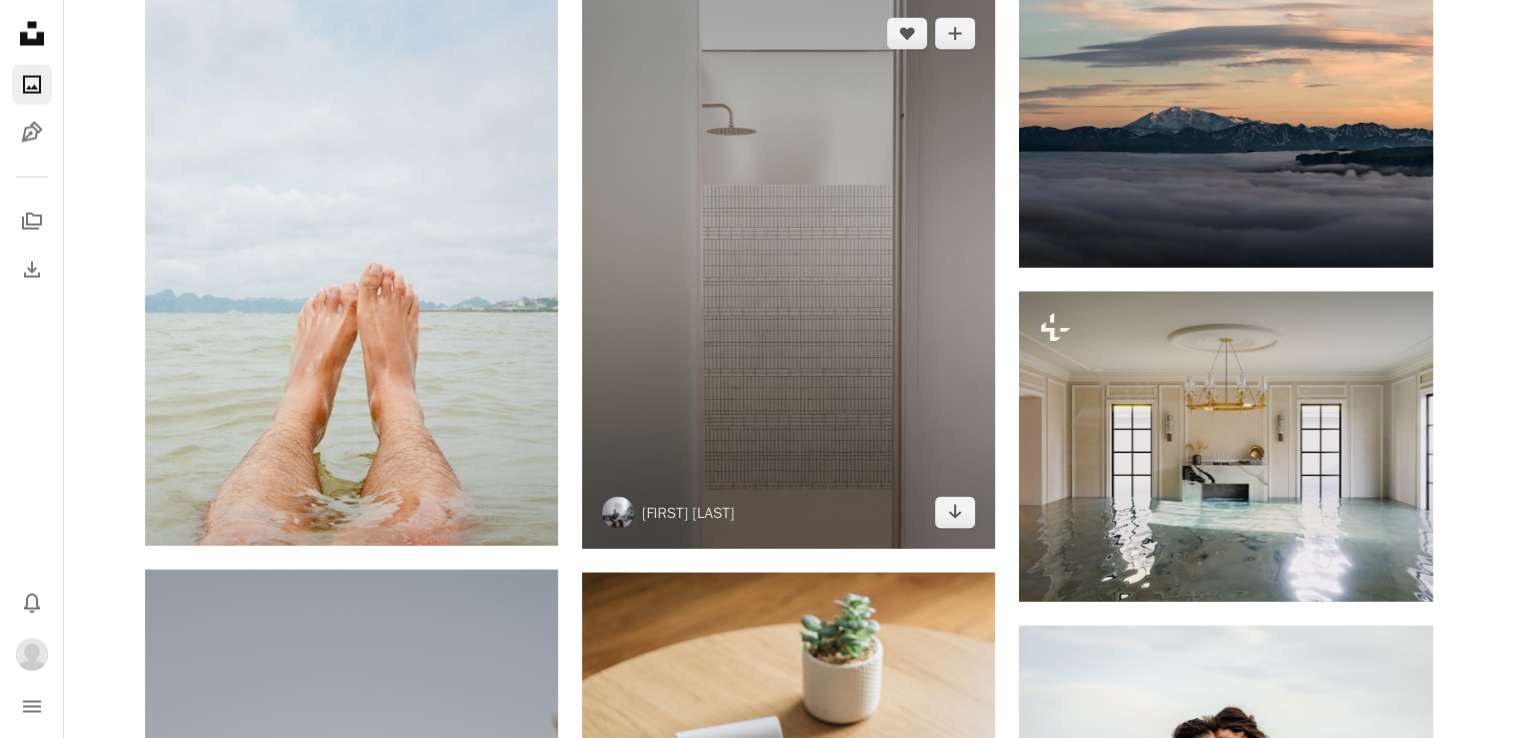 scroll, scrollTop: 41900, scrollLeft: 0, axis: vertical 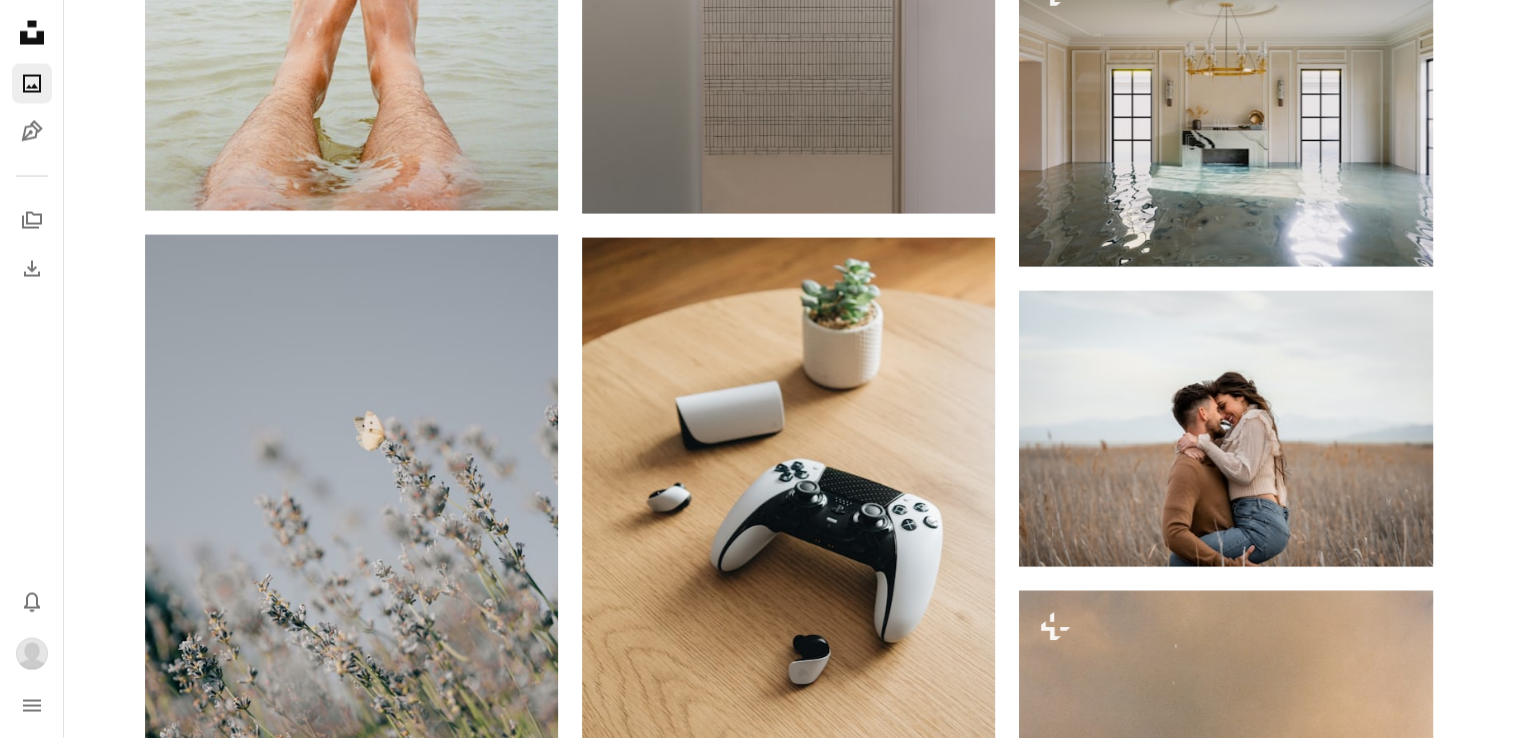 click on "[FIRST] [LAST] Unsplash+ 向け A lock ダウンロード Plus sign for Unsplash+ A heart A plus sign Planet Volumes Unsplash+ 向け A lock ダウンロード A heart A plus sign [FIRST] [LAST] 案件受付中 A checkmark inside of a circle Arrow pointing down A heart A plus sign [FIRST] [LAST] 案件受付中 A checkmark inside of a circle Arrow pointing down Plus sign for Unsplash+ A heart A plus sign [FIRST] [LAST] Unsplash+ 向け A lock ダウンロード A heart A plus sign [FIRST] Arrow pointing down Plus sign for Unsplash+ A heart A plus sign [FIRST] [LAST] Unsplash+ 向け A lock ダウンロード A heart A plus sign [FIRST] [LAST] Arrow pointing down A heart A plus sign [FIRST] [LAST] 案件受付中 A checkmark inside of a circle Arrow pointing down A heart A plus sign [FIRST] [LAST] 案件受付中 A checkmark inside of a circle Arrow pointing down A heart A plus sign [FIRST] [LAST] 案件受付中 A checkmark inside of a circle Arrow pointing down 向け" at bounding box center (788, -18375) 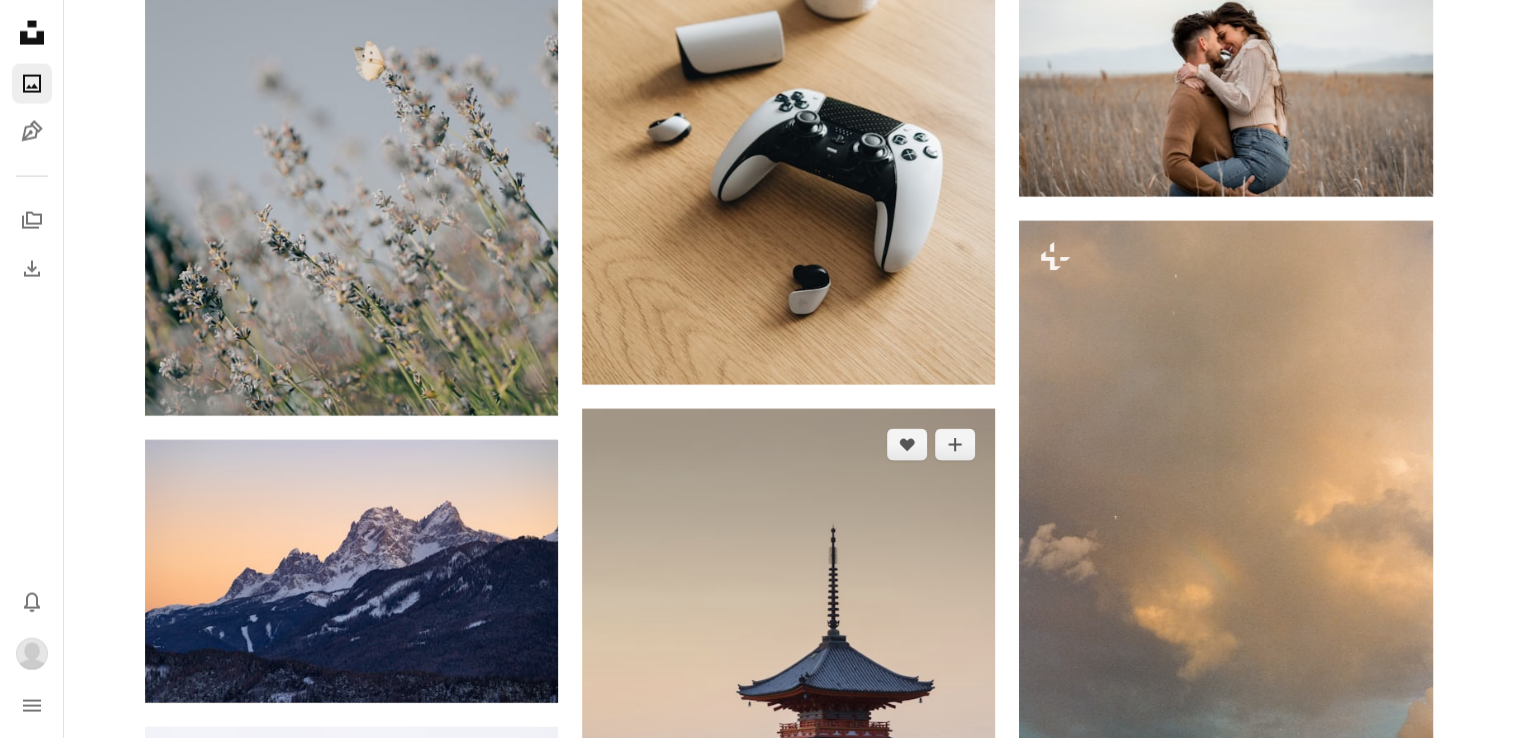 scroll, scrollTop: 42500, scrollLeft: 0, axis: vertical 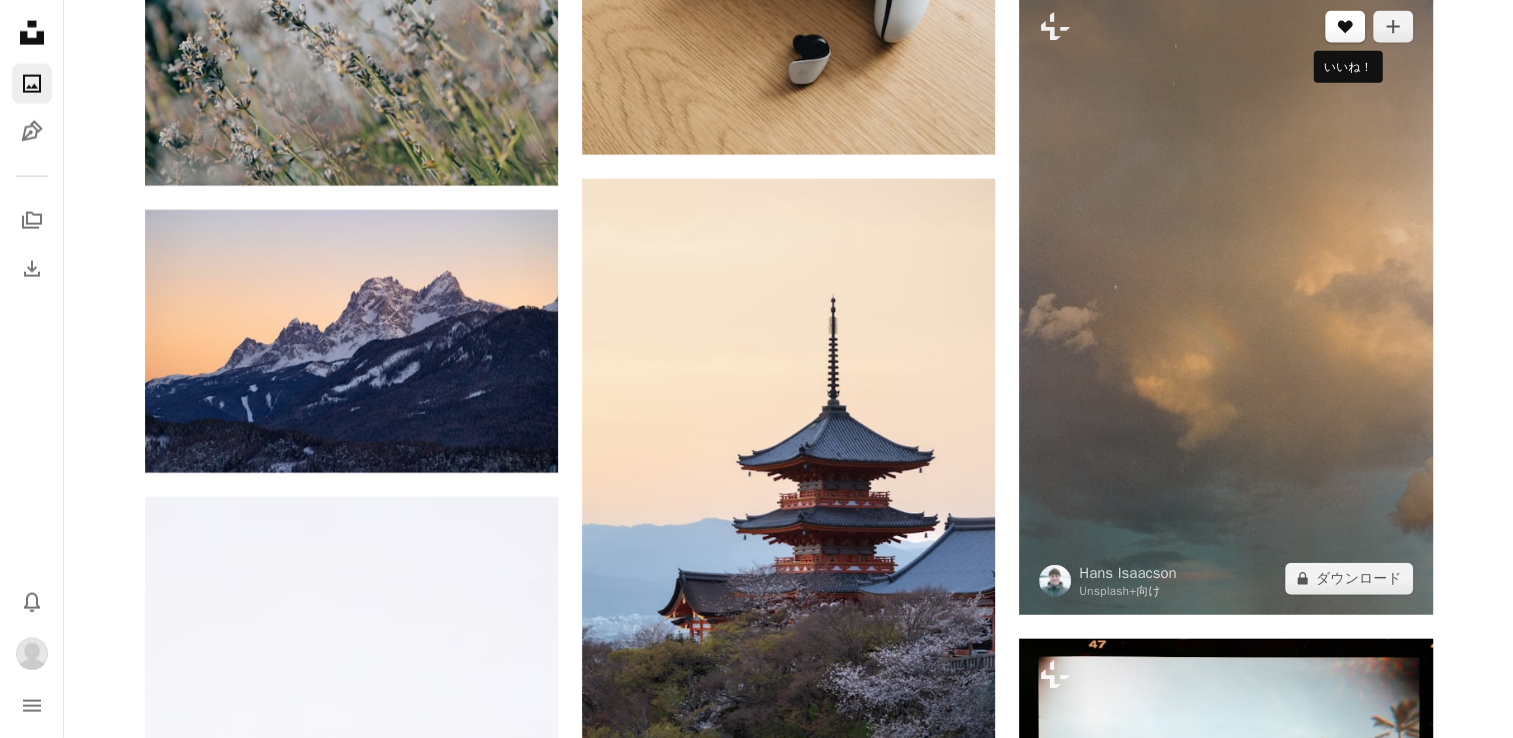 click 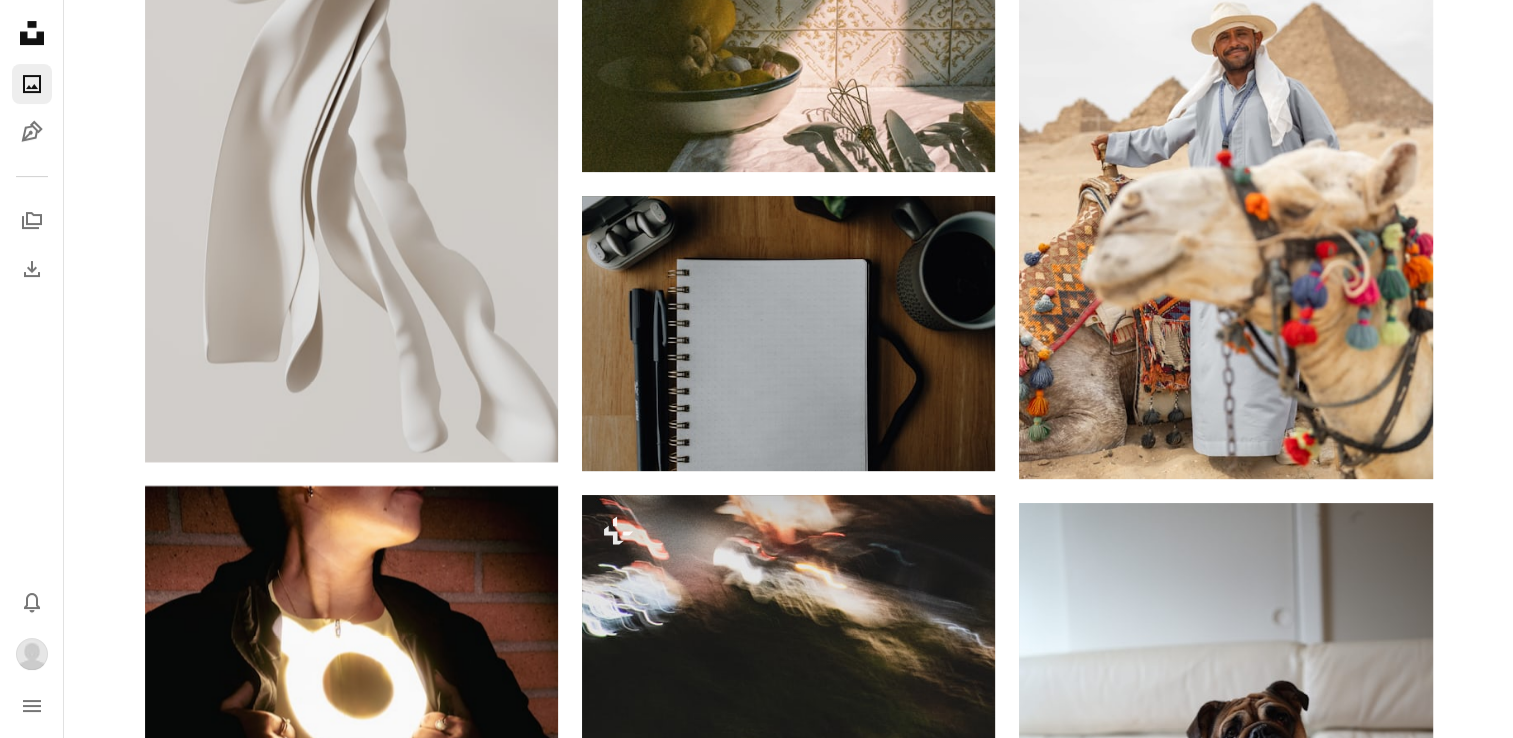 scroll, scrollTop: 46400, scrollLeft: 0, axis: vertical 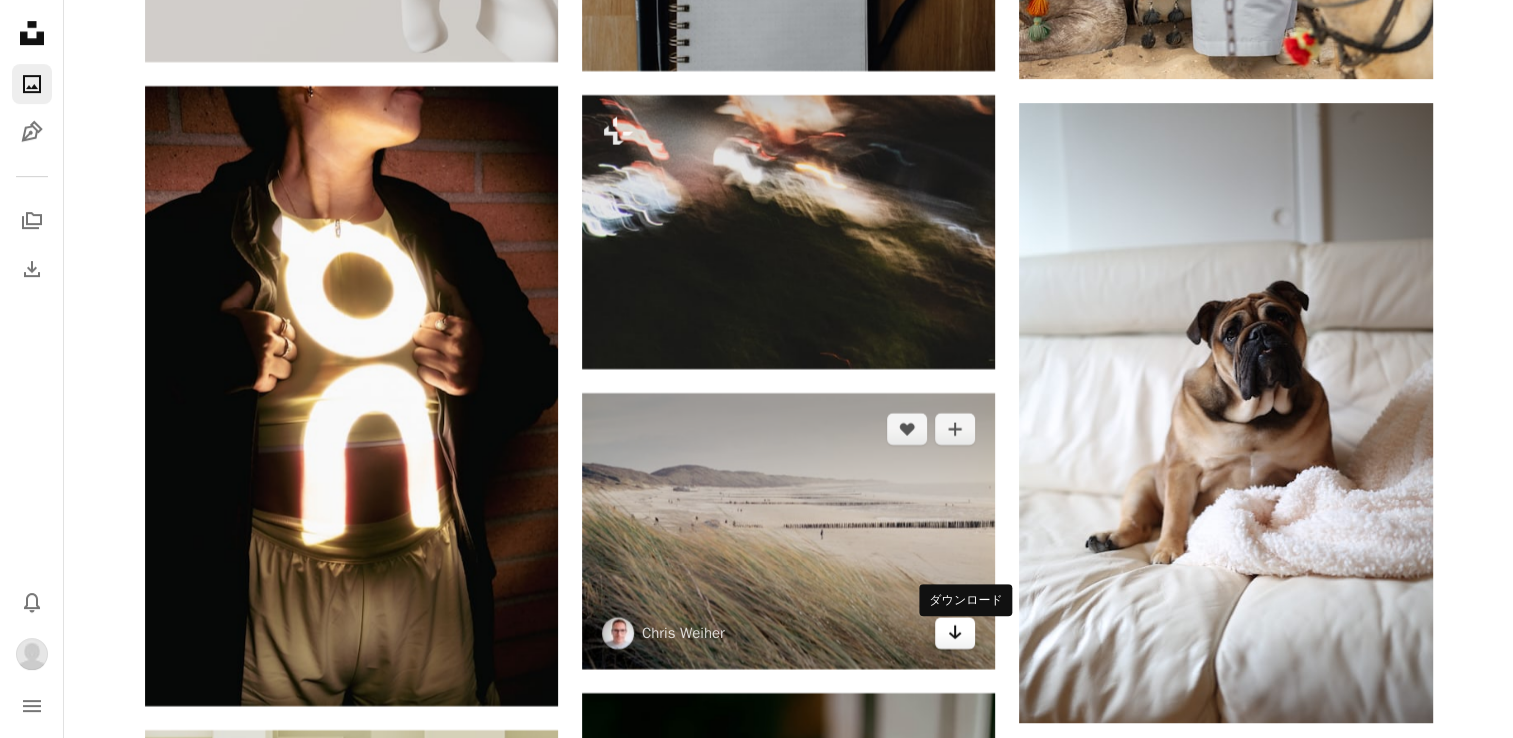 click on "Arrow pointing down" 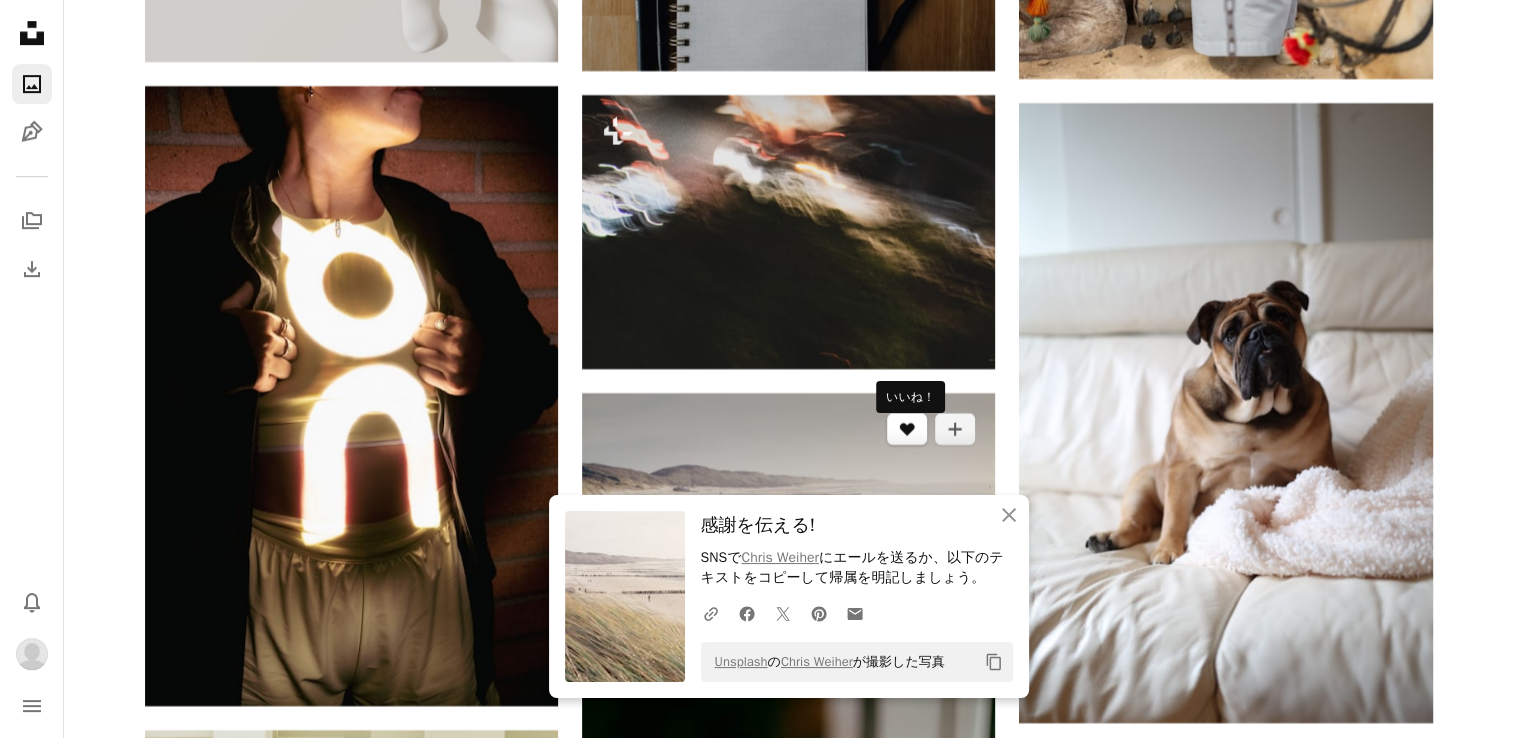 click on "A heart" at bounding box center (907, 429) 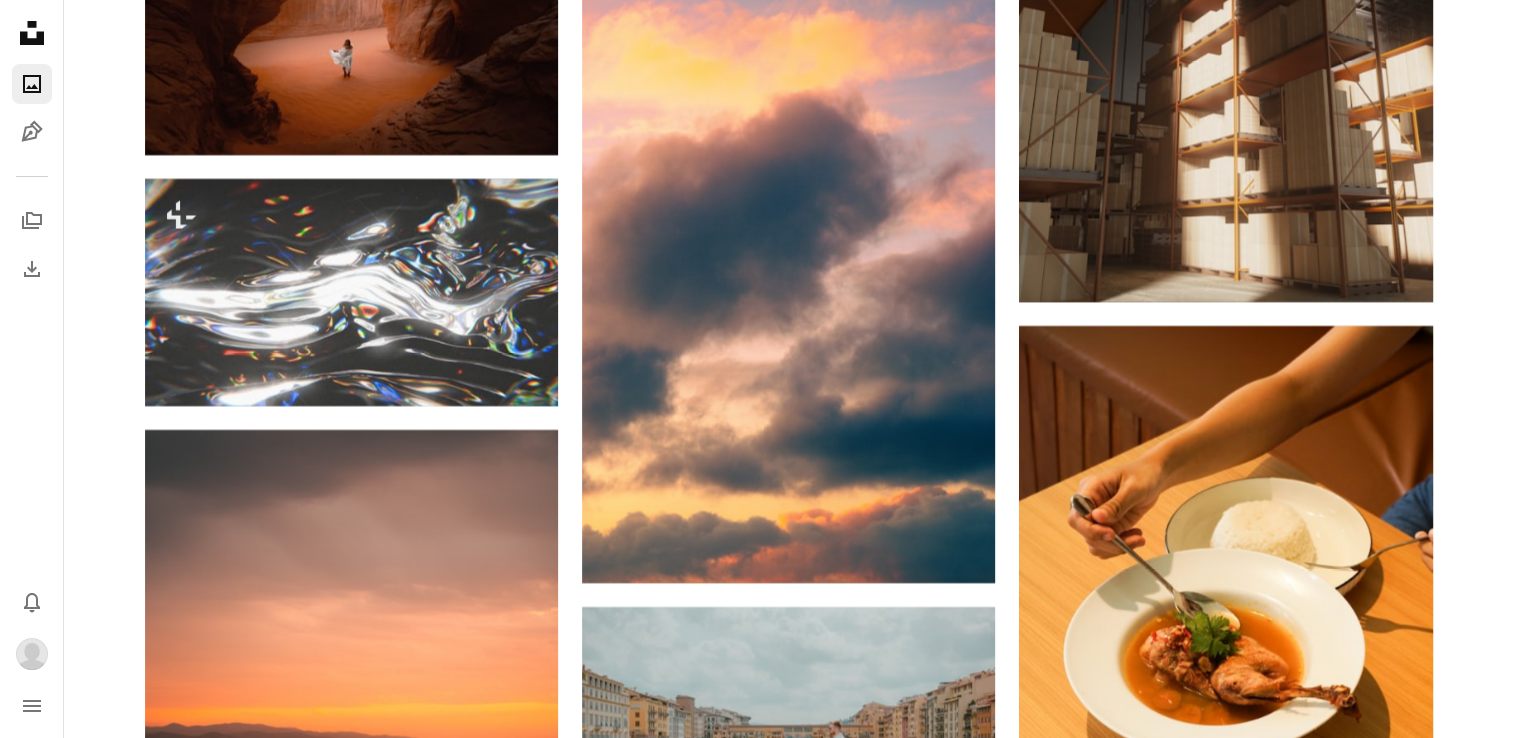 scroll, scrollTop: 52900, scrollLeft: 0, axis: vertical 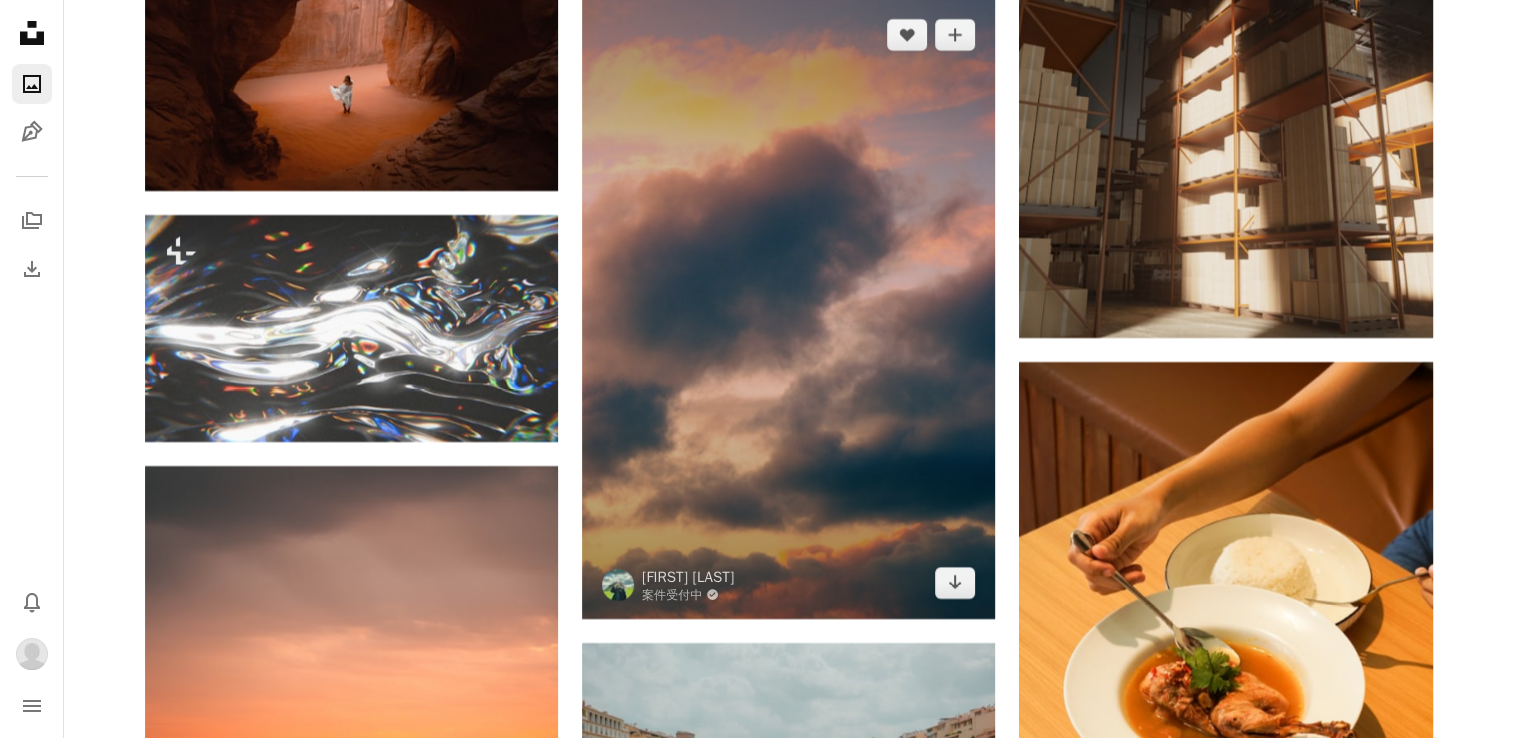 click at bounding box center [788, 309] 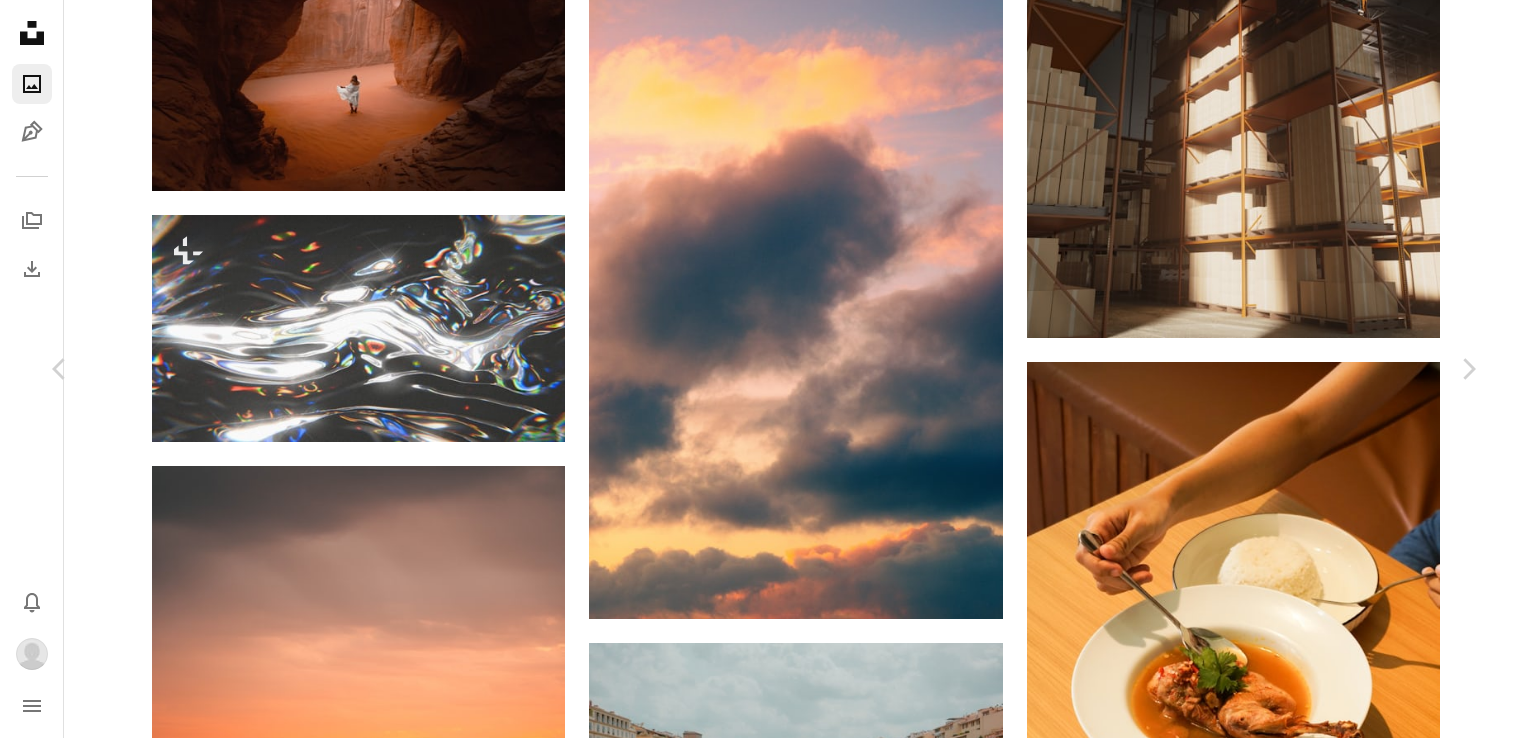 click on "An X shape" at bounding box center [20, 20] 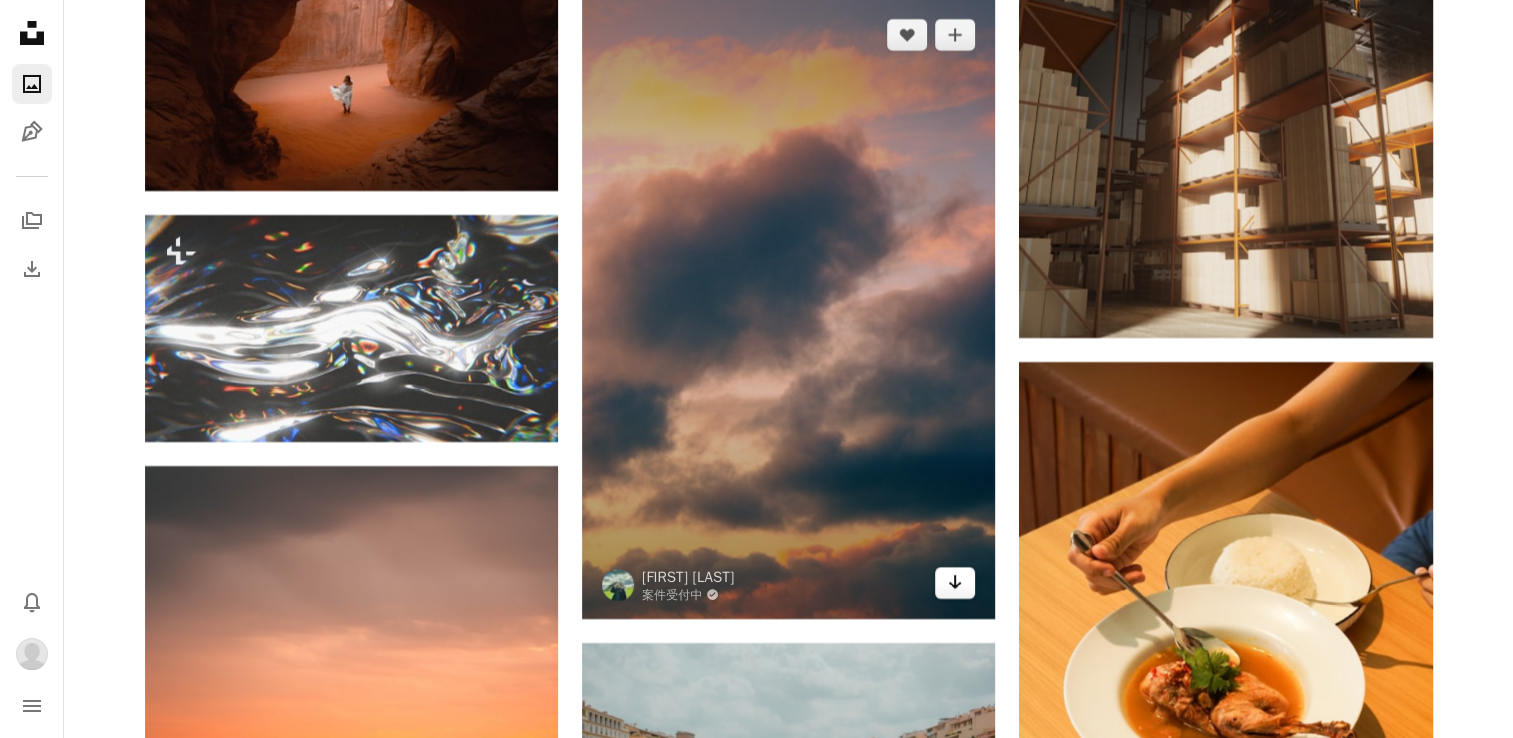 click on "Arrow pointing down" at bounding box center (955, 583) 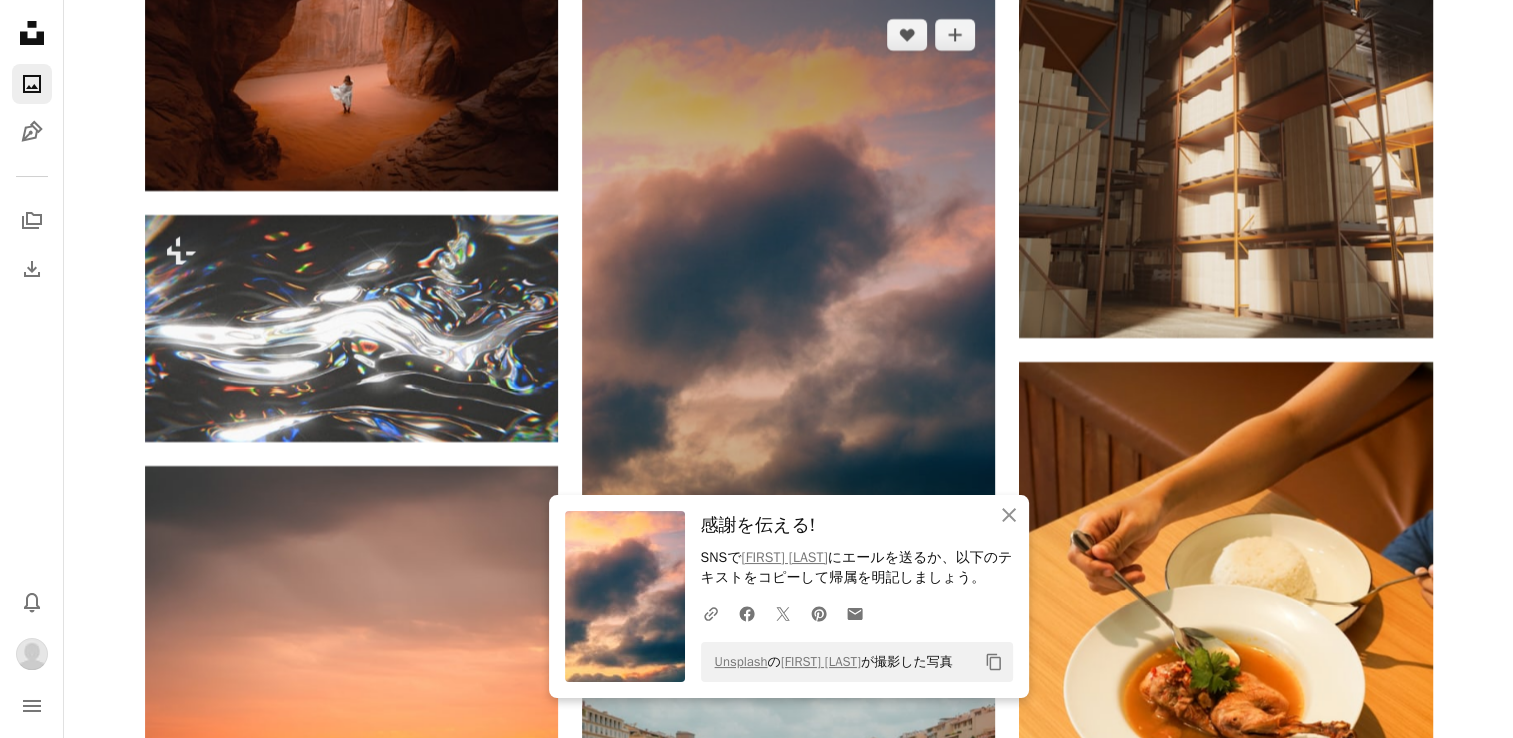 drag, startPoint x: 904, startPoint y: 49, endPoint x: 752, endPoint y: 344, distance: 331.8569 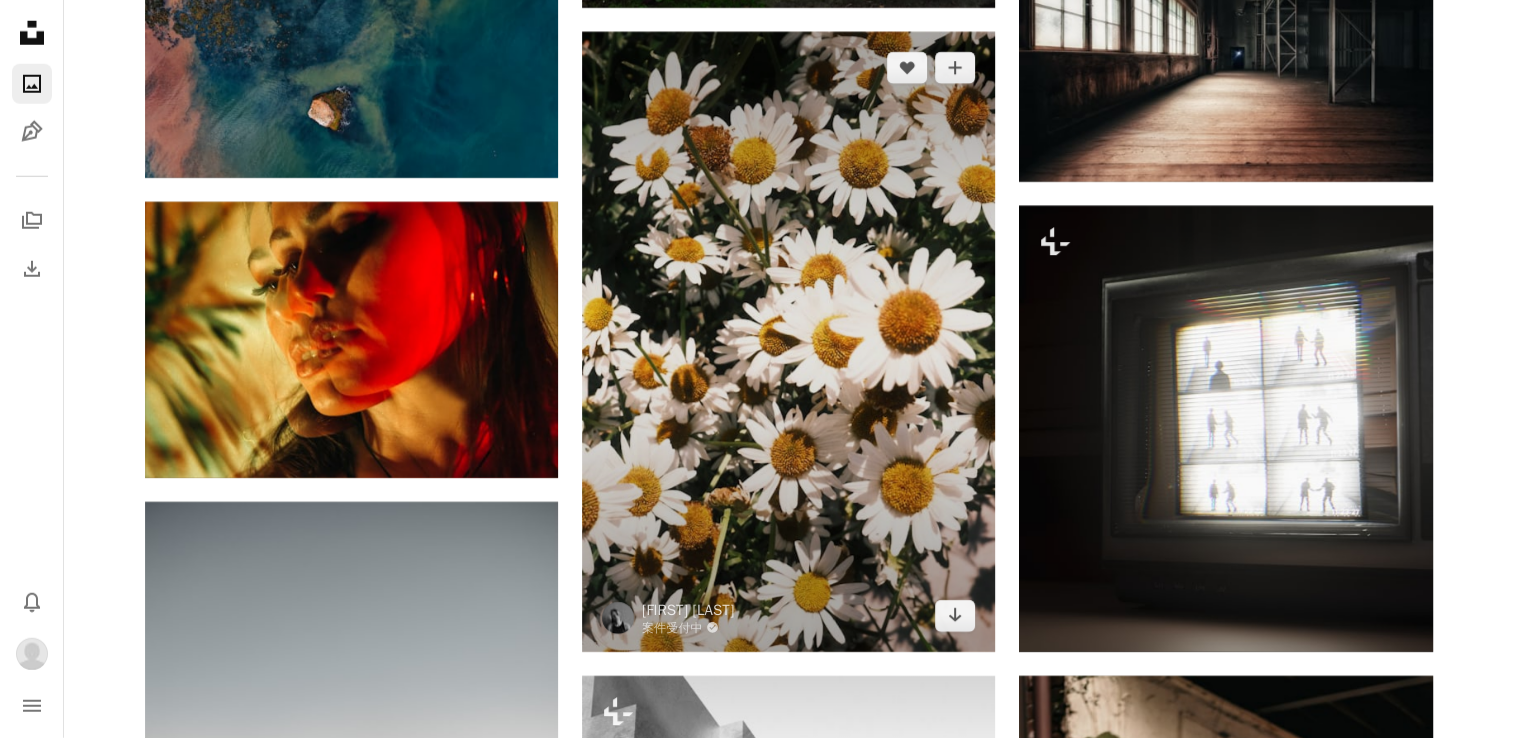 scroll, scrollTop: 66200, scrollLeft: 0, axis: vertical 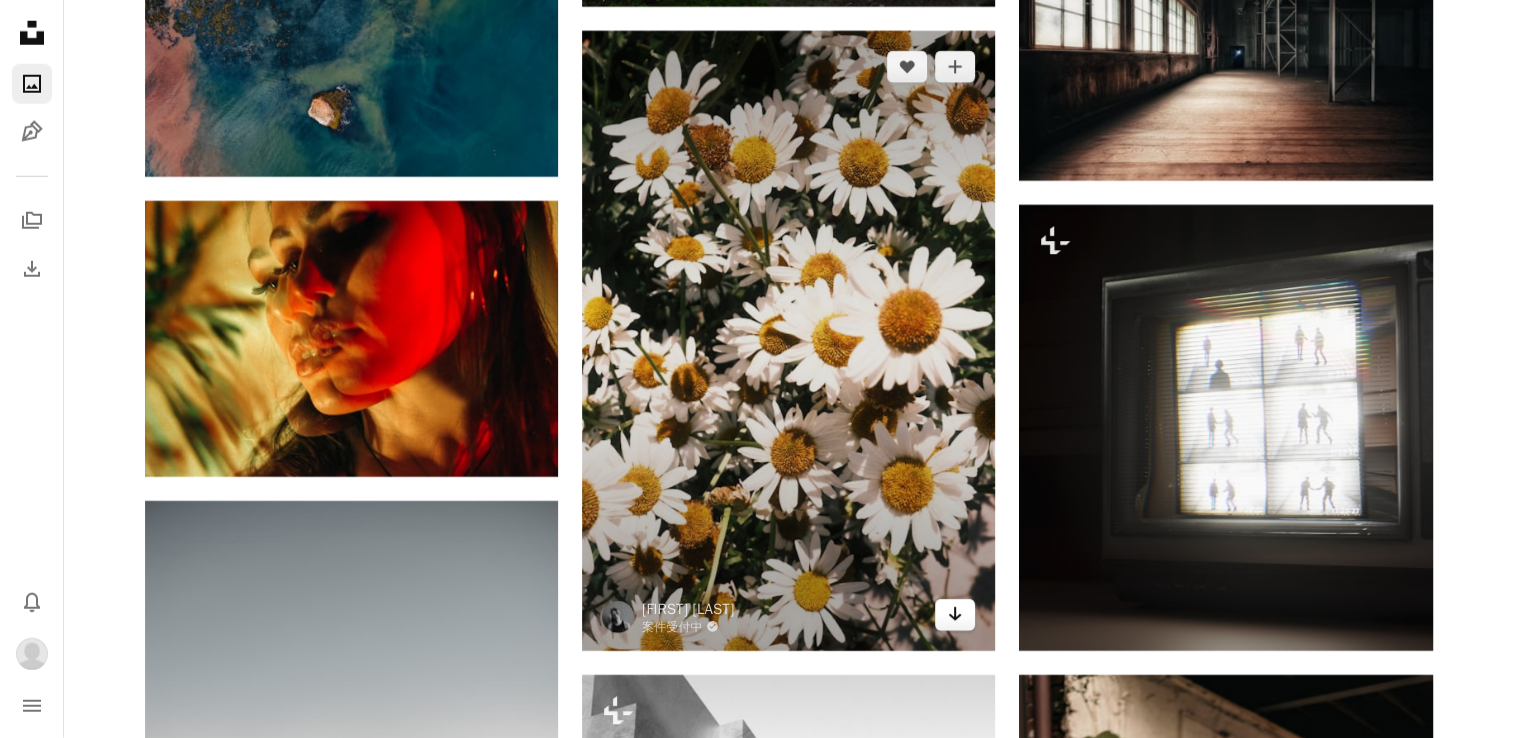 click on "Arrow pointing down" at bounding box center (955, 615) 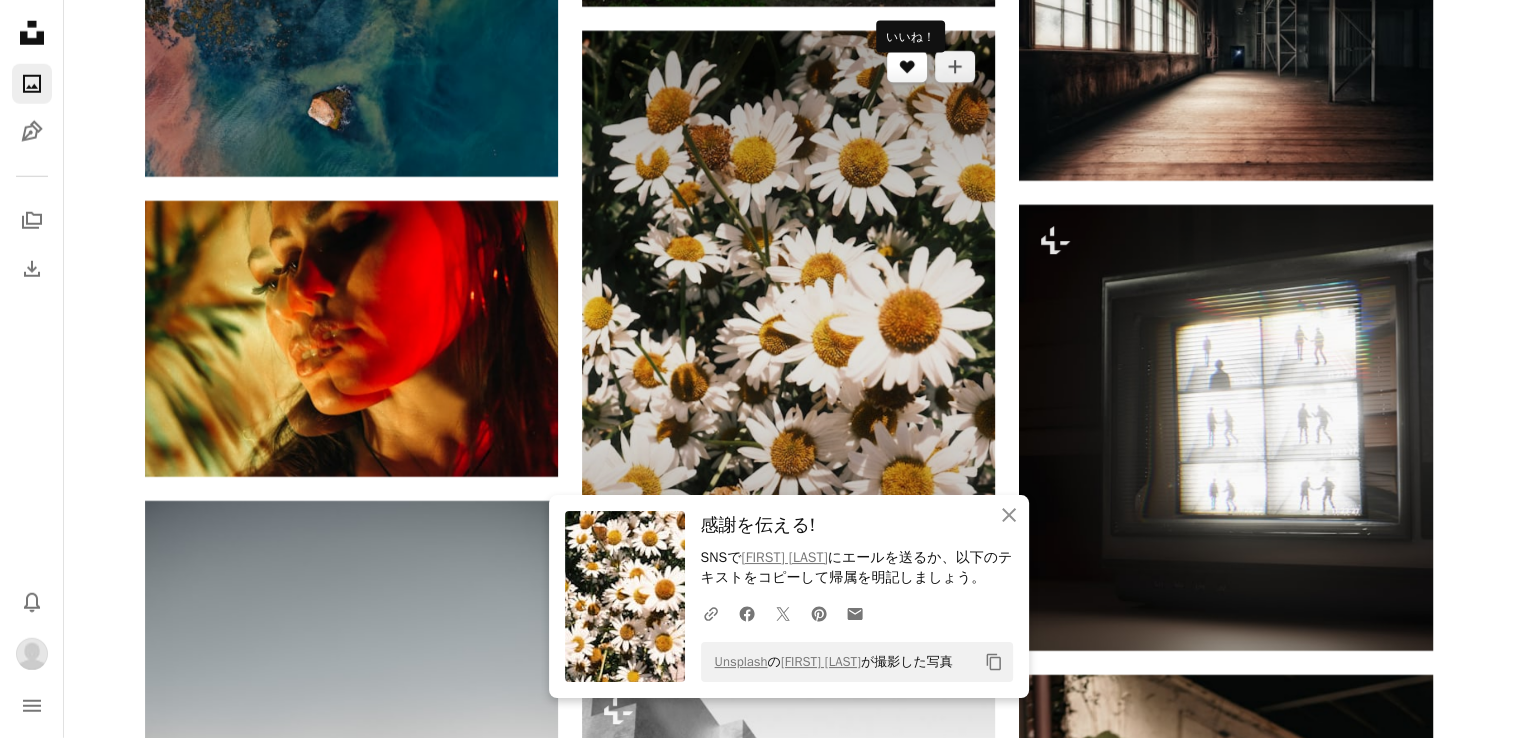 click on "A heart" at bounding box center (907, 67) 